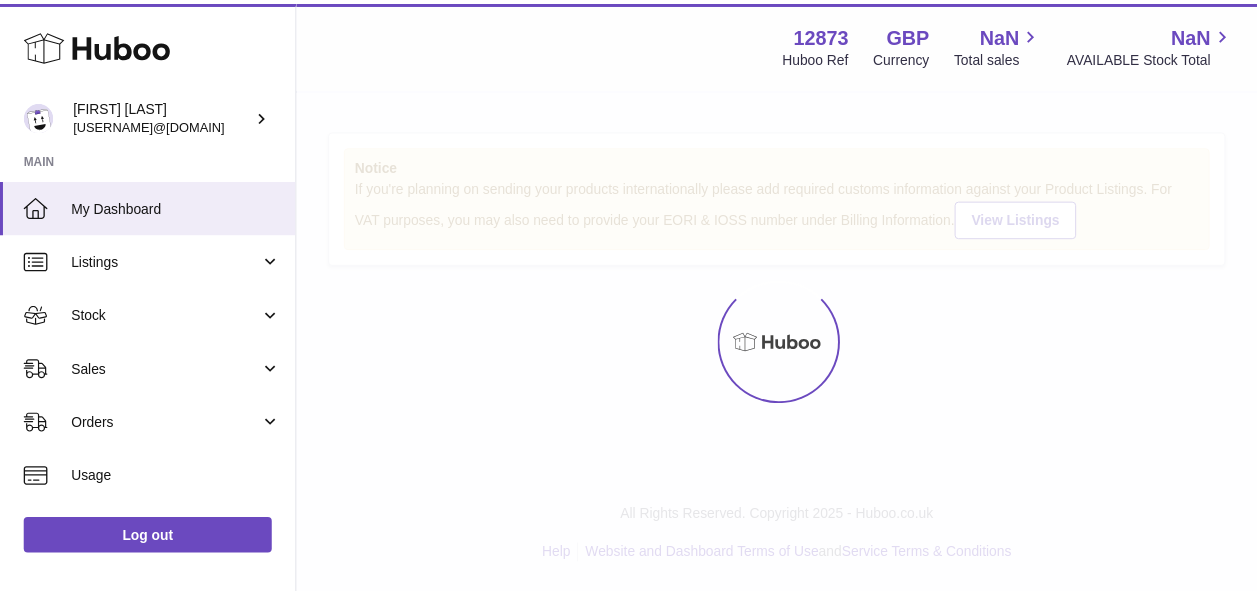 scroll, scrollTop: 0, scrollLeft: 0, axis: both 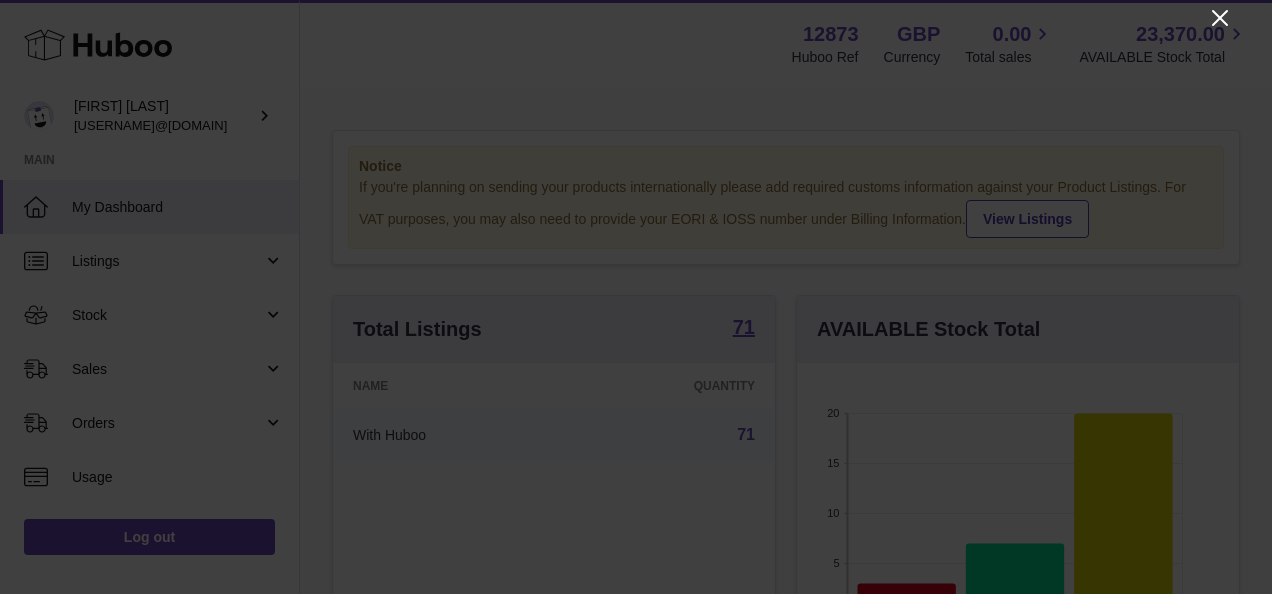 click 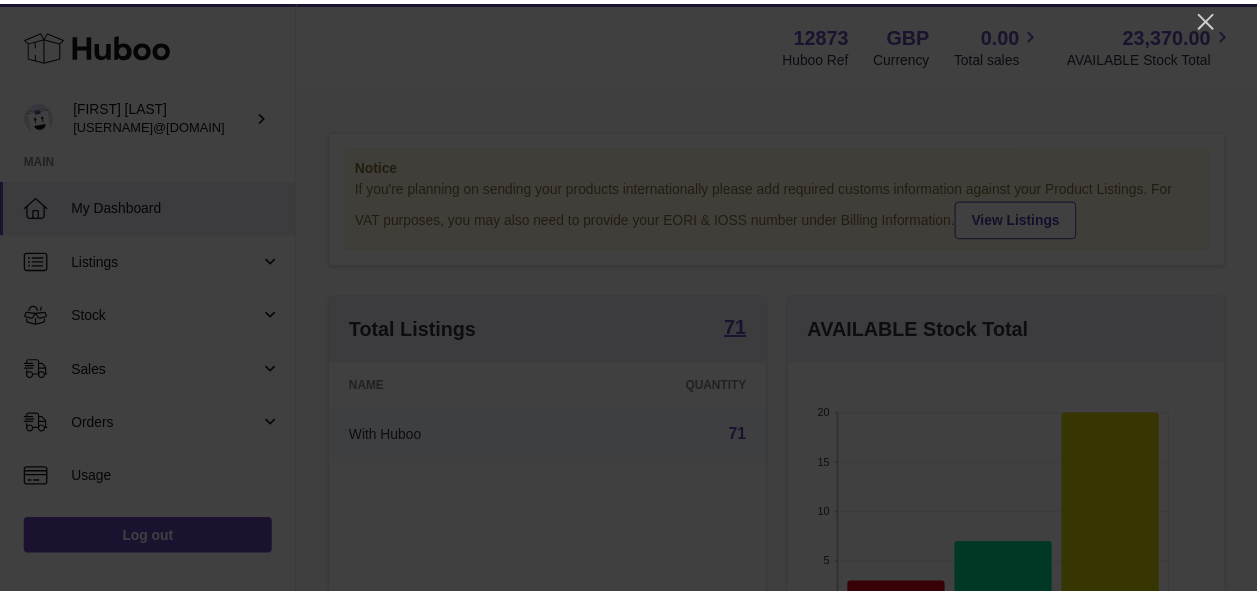 scroll, scrollTop: 312, scrollLeft: 434, axis: both 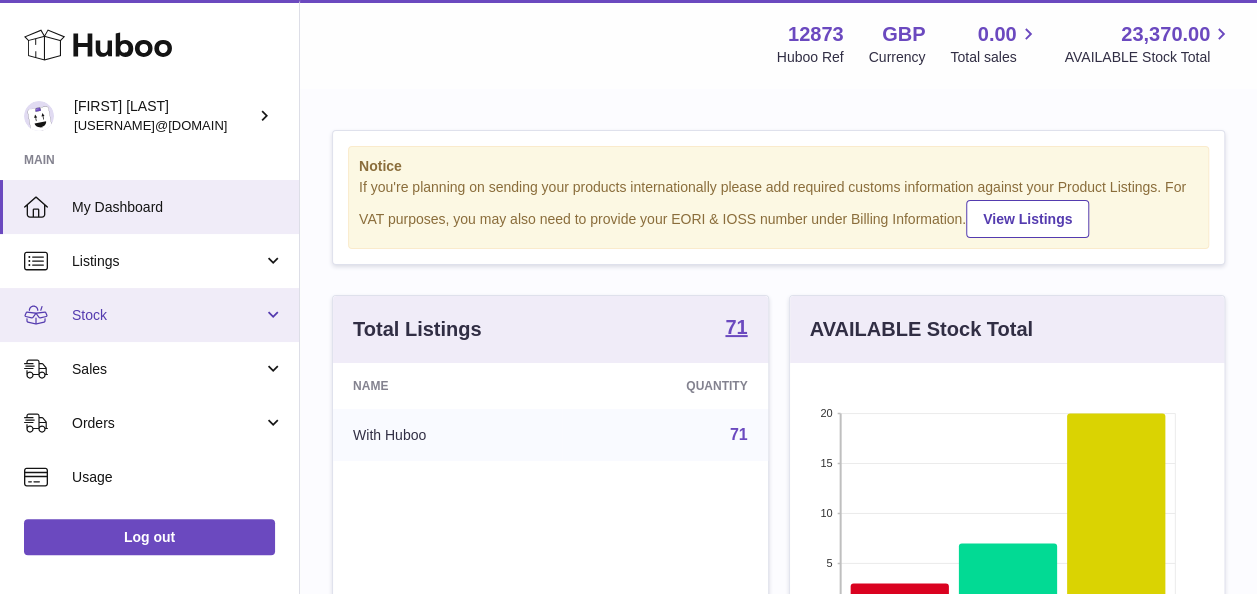 click on "Stock" at bounding box center [167, 315] 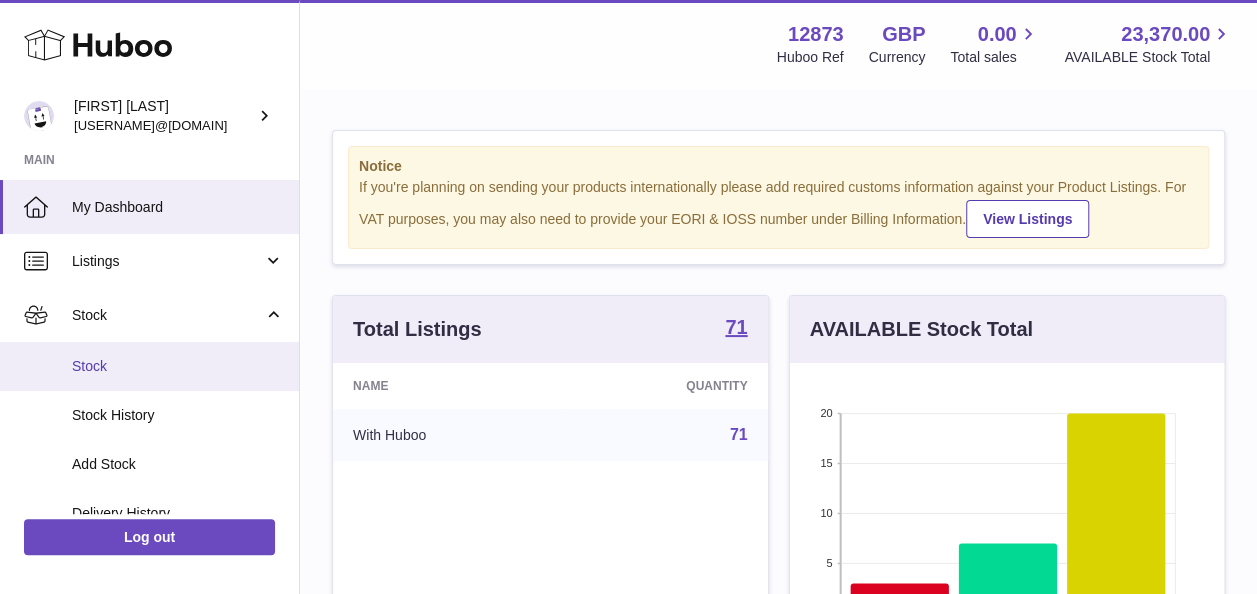 click on "Stock" at bounding box center (178, 366) 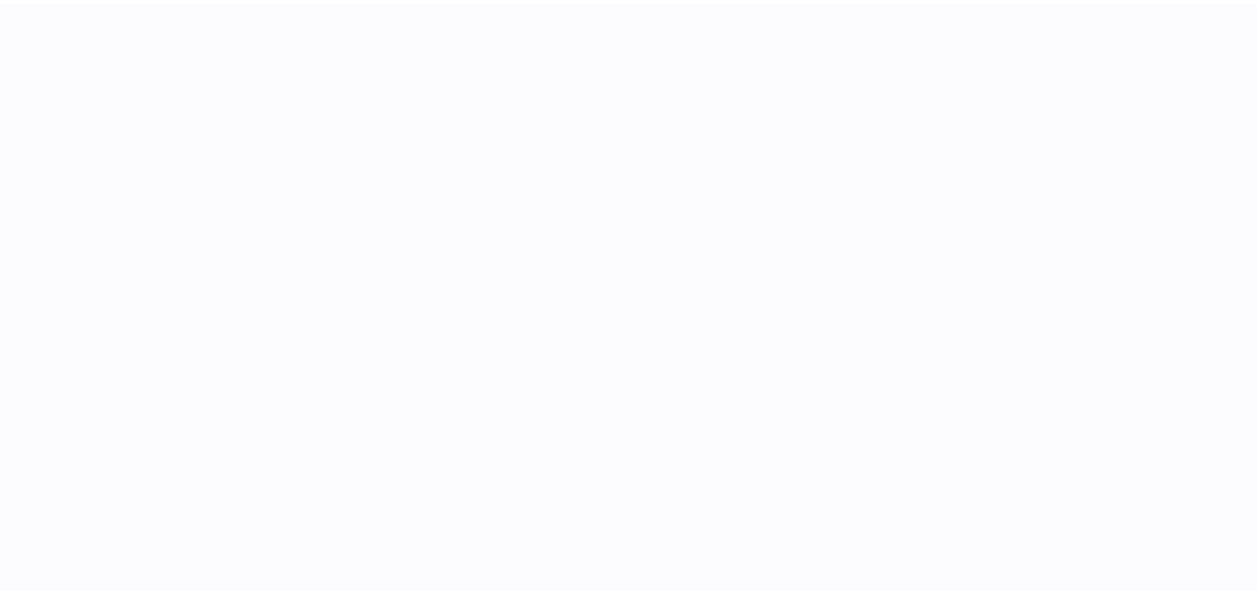 scroll, scrollTop: 0, scrollLeft: 0, axis: both 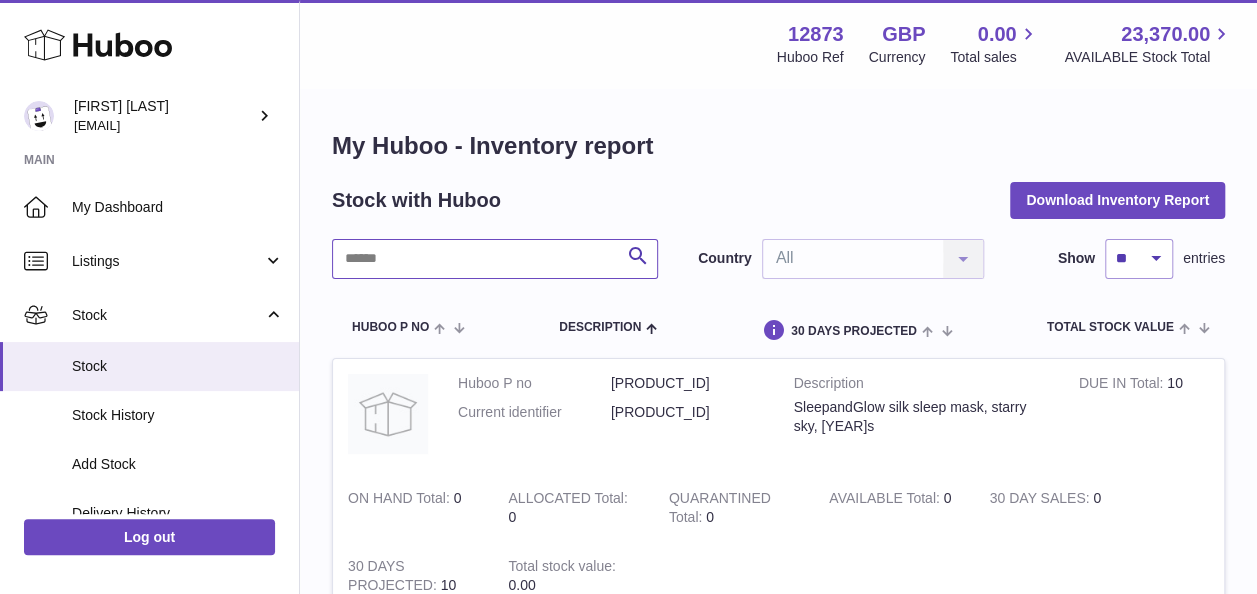 click at bounding box center (495, 259) 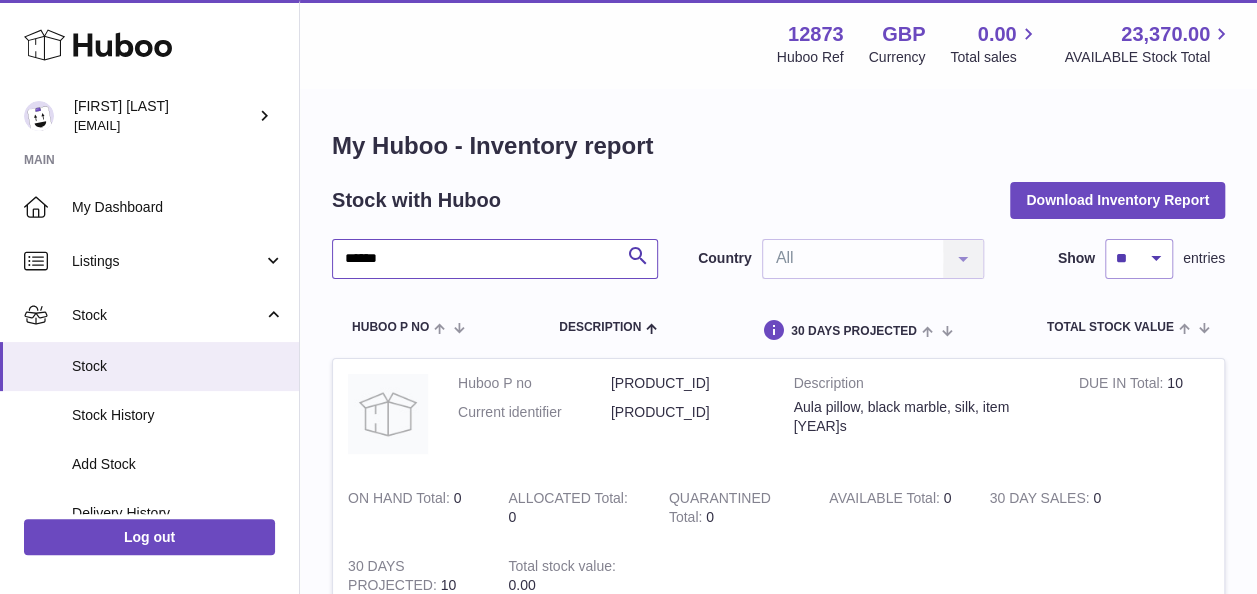 type on "******" 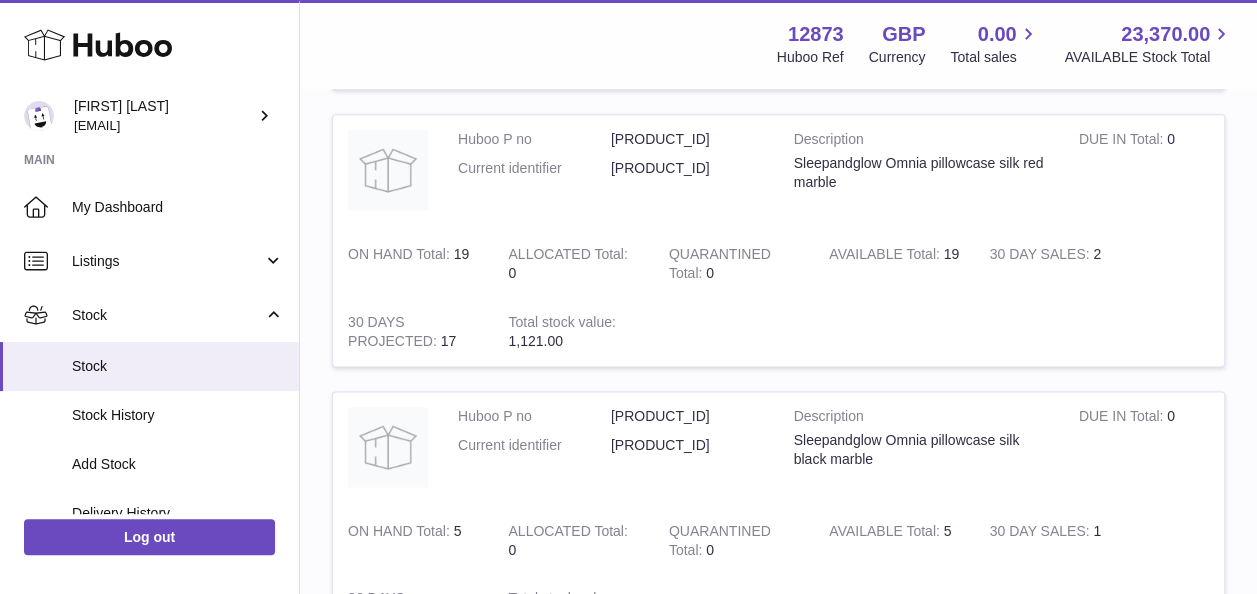 scroll, scrollTop: 1100, scrollLeft: 0, axis: vertical 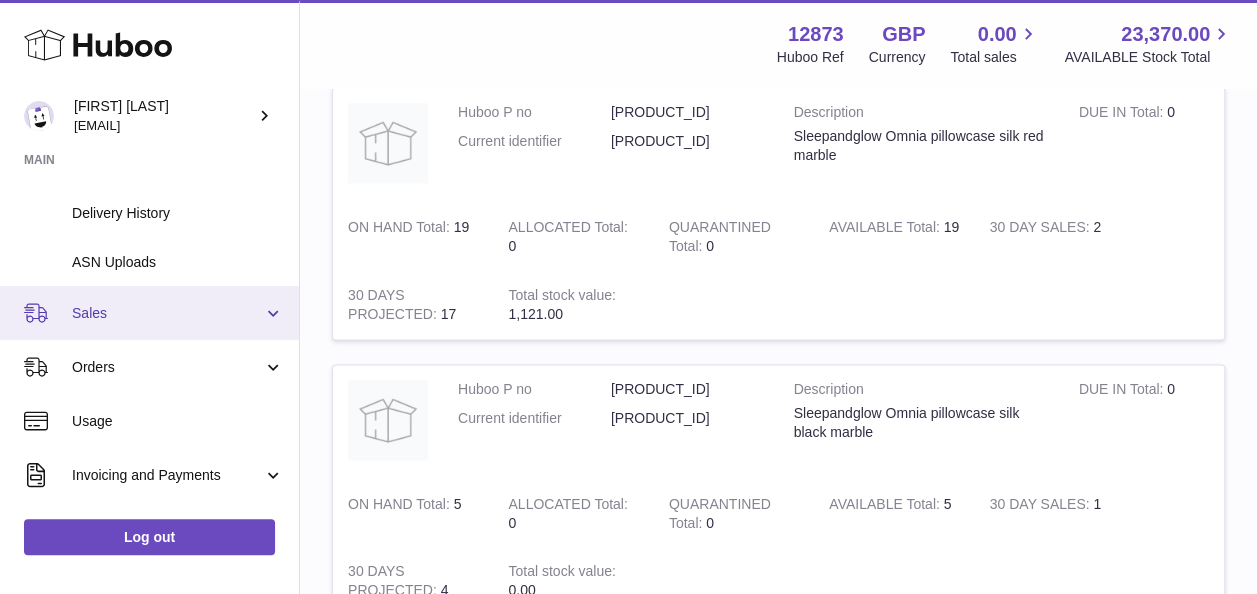 click on "Sales" at bounding box center [149, 313] 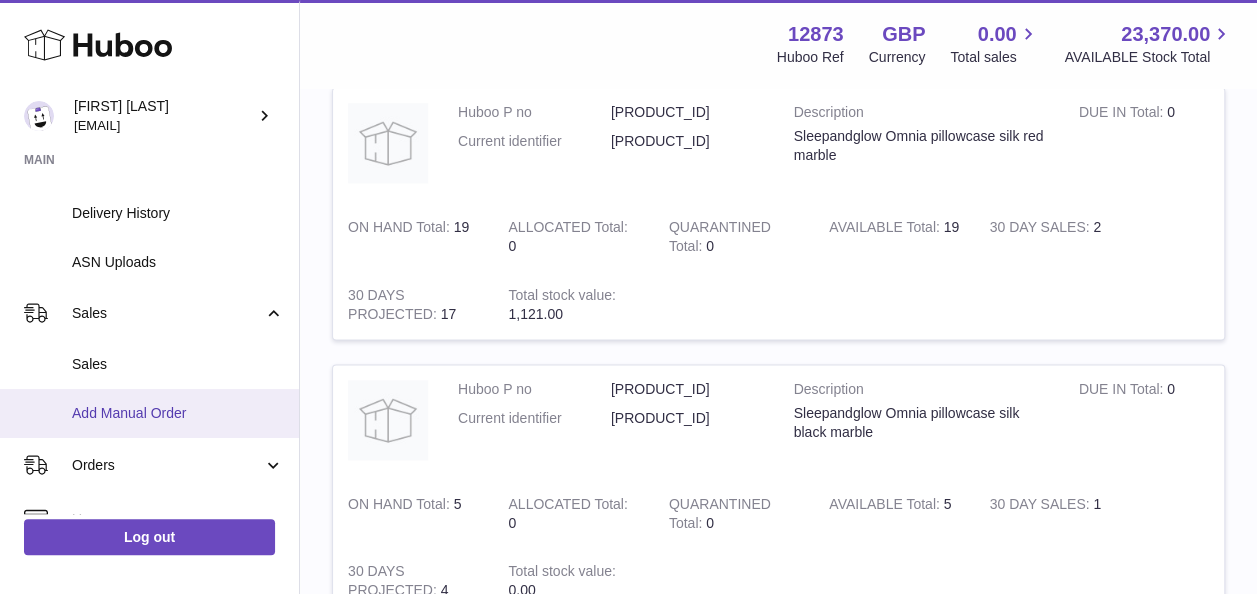 click on "Add Manual Order" at bounding box center (178, 413) 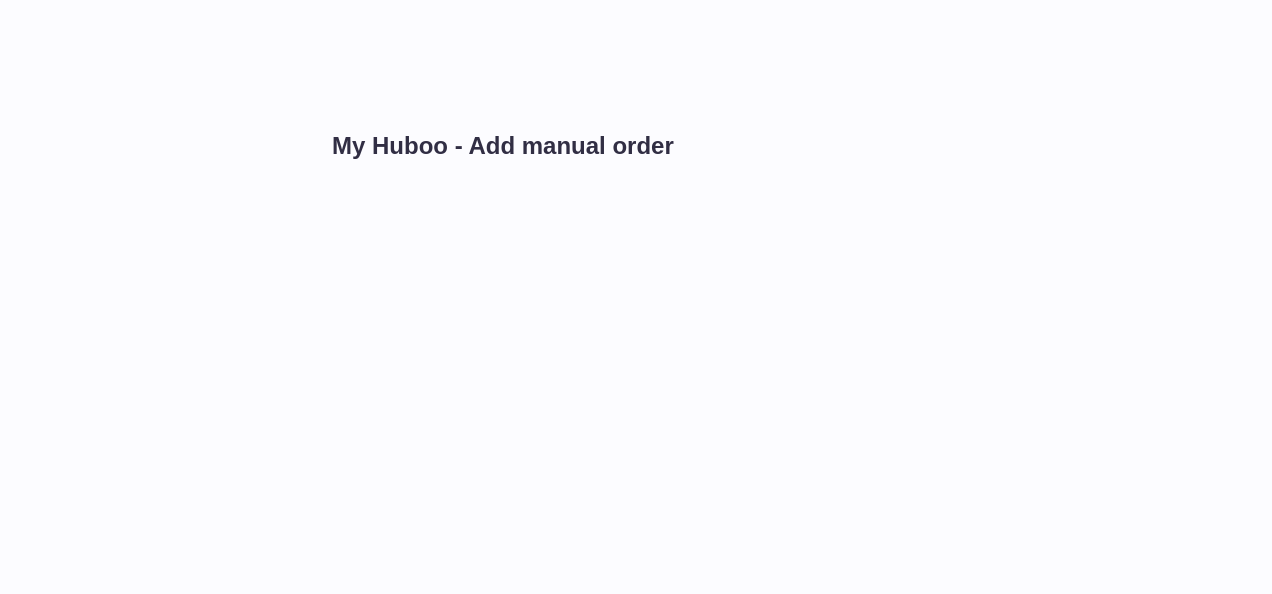 scroll, scrollTop: 0, scrollLeft: 0, axis: both 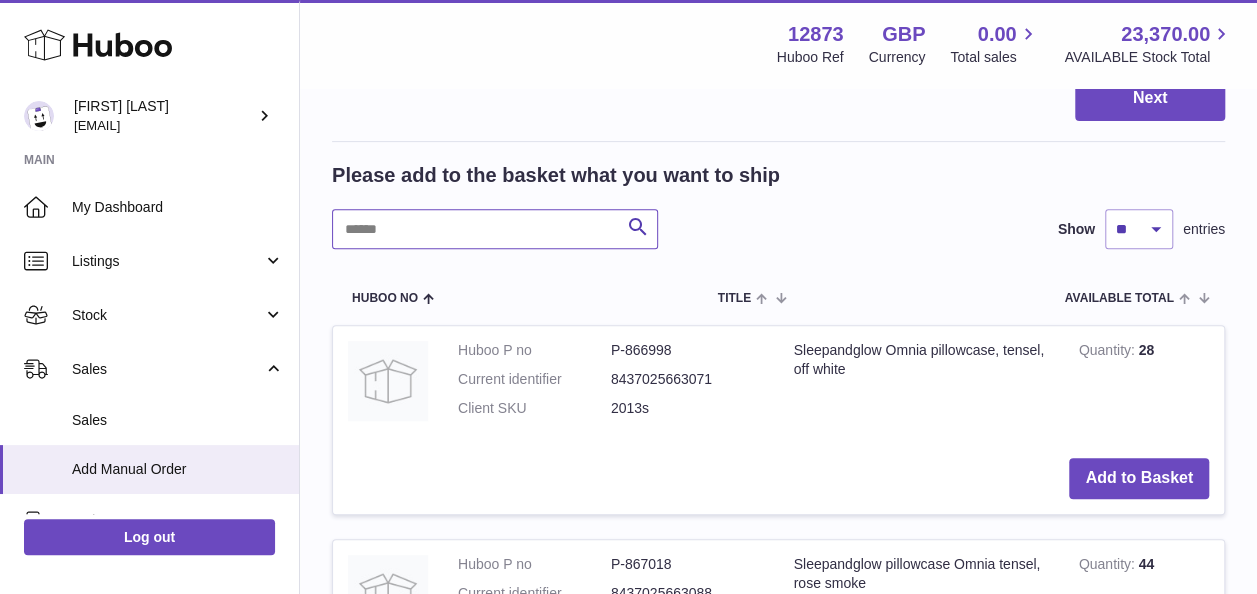 click at bounding box center (495, 229) 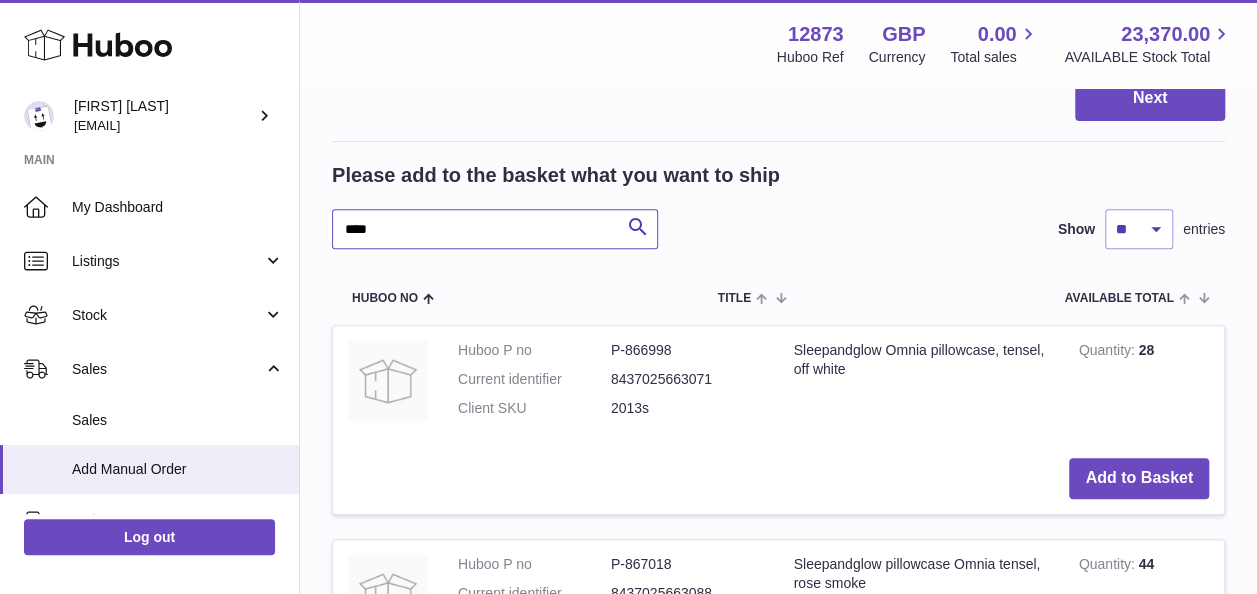 type on "****" 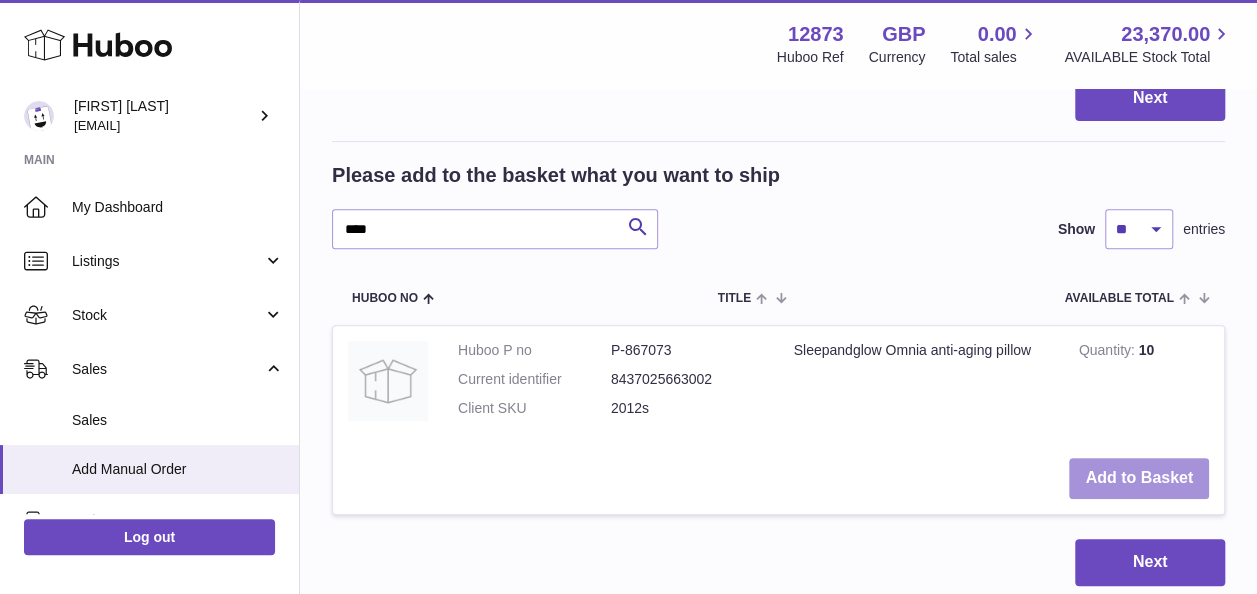 click on "Add to Basket" at bounding box center [1139, 478] 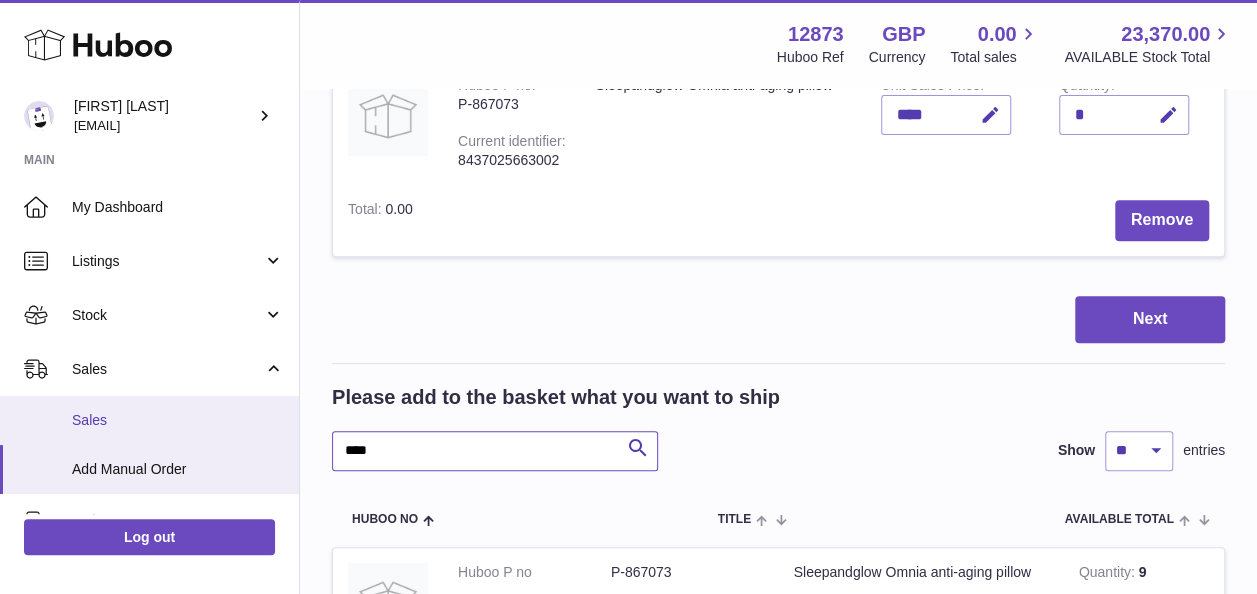 drag, startPoint x: 324, startPoint y: 440, endPoint x: 272, endPoint y: 442, distance: 52.03845 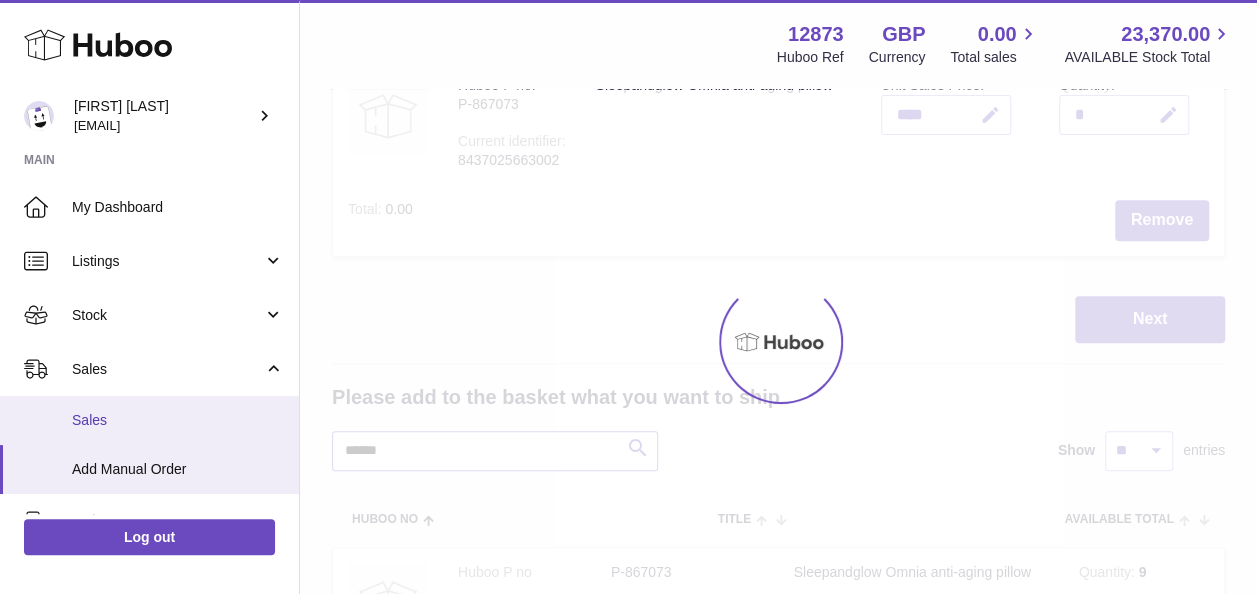 type on "******" 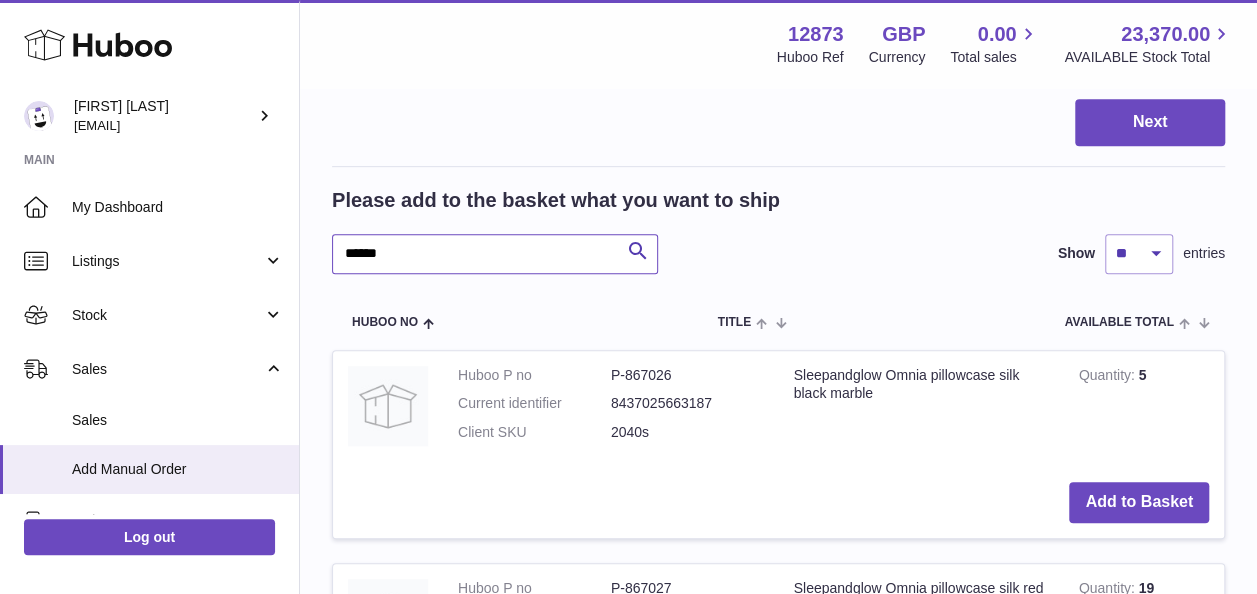 scroll, scrollTop: 500, scrollLeft: 0, axis: vertical 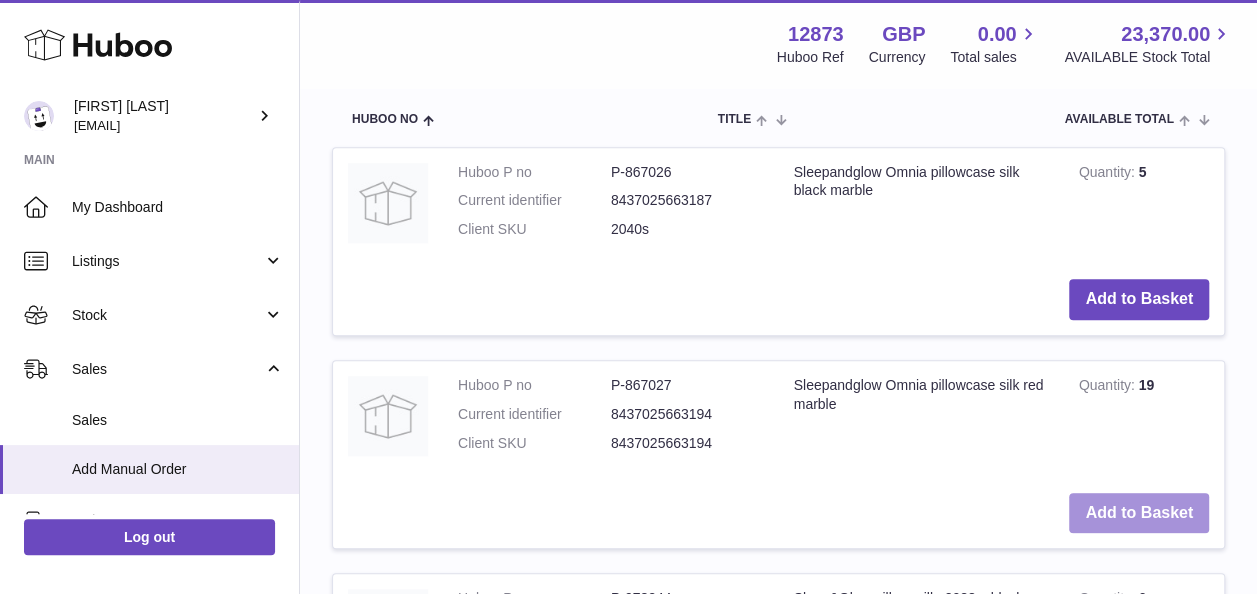 click on "Add to Basket" at bounding box center (1139, 513) 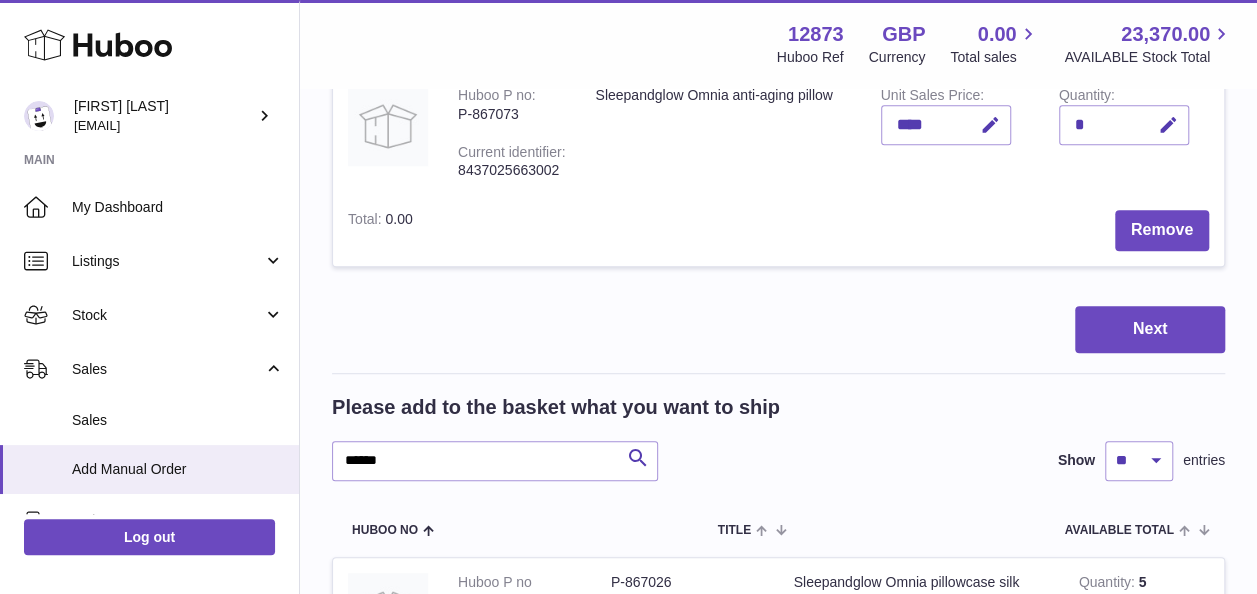 scroll, scrollTop: 520, scrollLeft: 0, axis: vertical 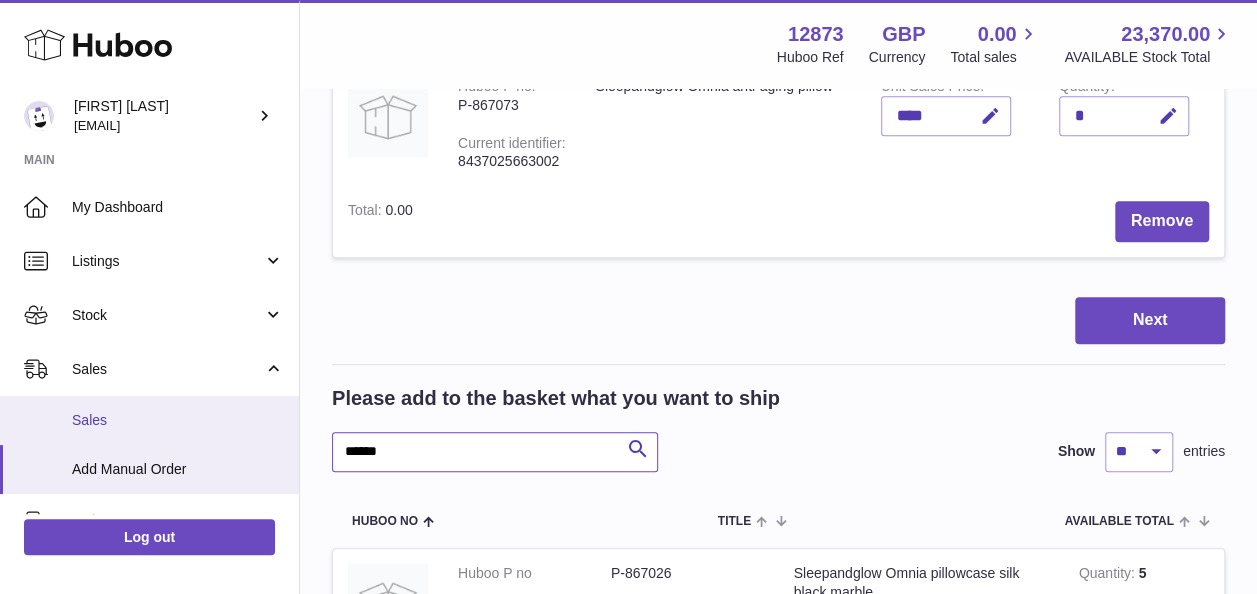 drag, startPoint x: 452, startPoint y: 446, endPoint x: 257, endPoint y: 405, distance: 199.26364 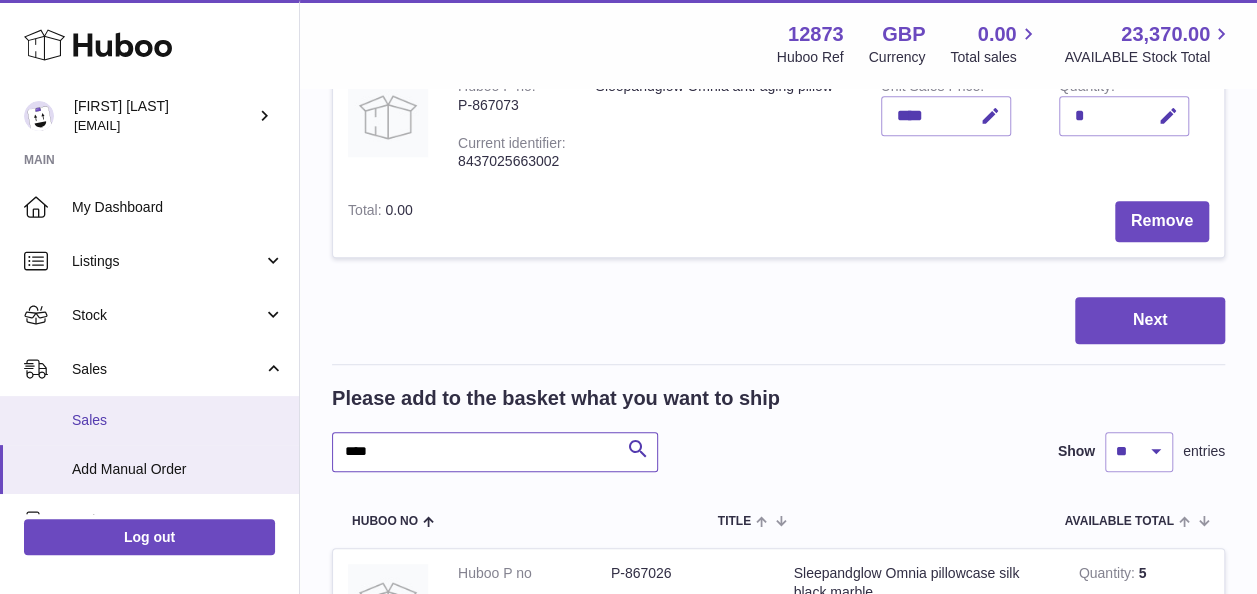 type on "****" 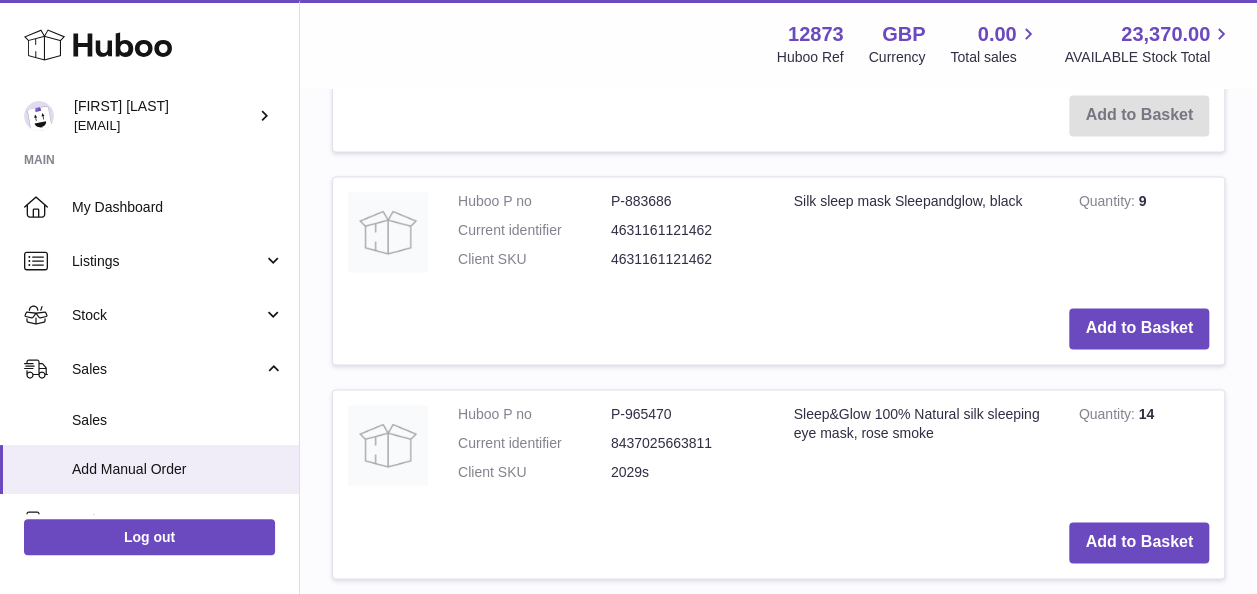 scroll, scrollTop: 1320, scrollLeft: 0, axis: vertical 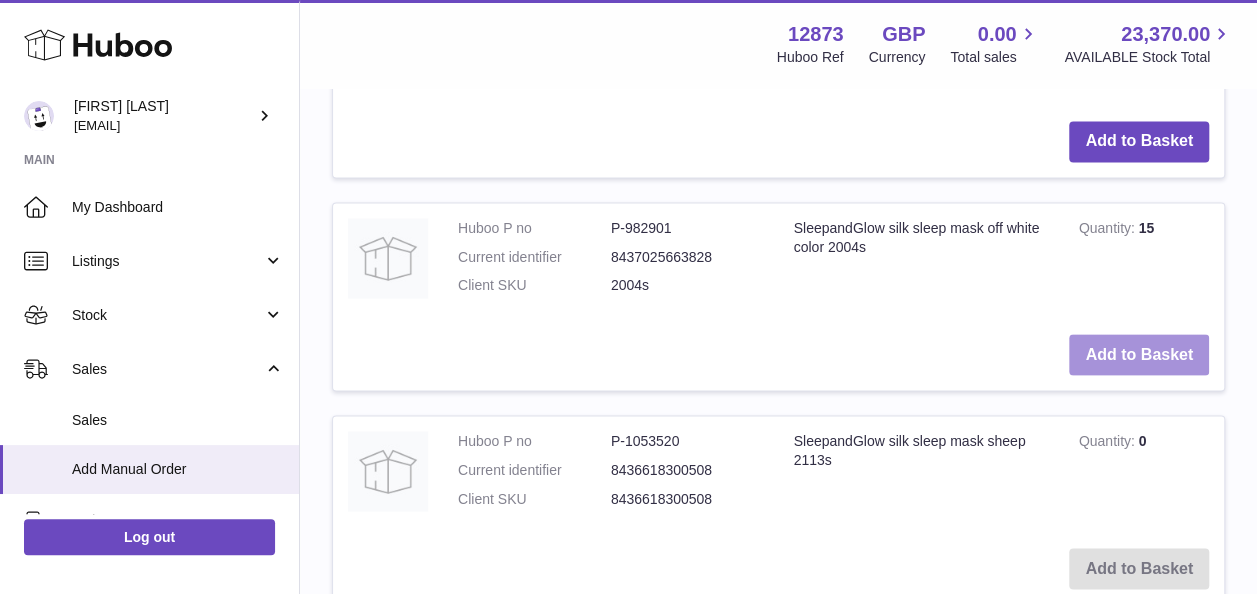 click on "Add to Basket" at bounding box center [1139, 354] 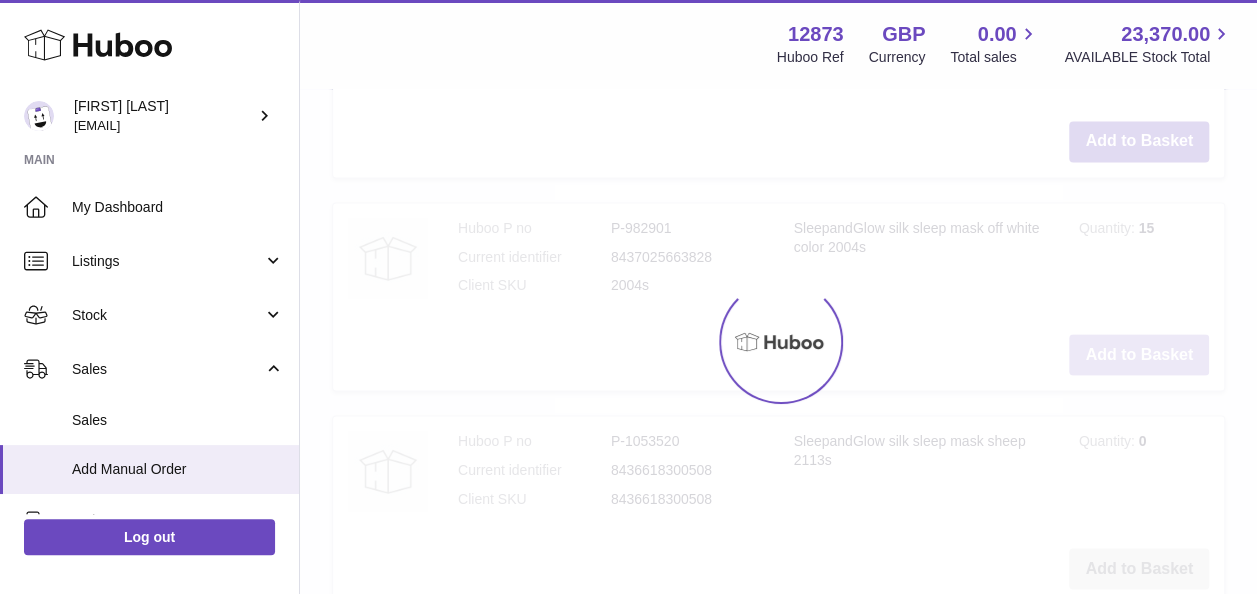 scroll, scrollTop: 1941, scrollLeft: 0, axis: vertical 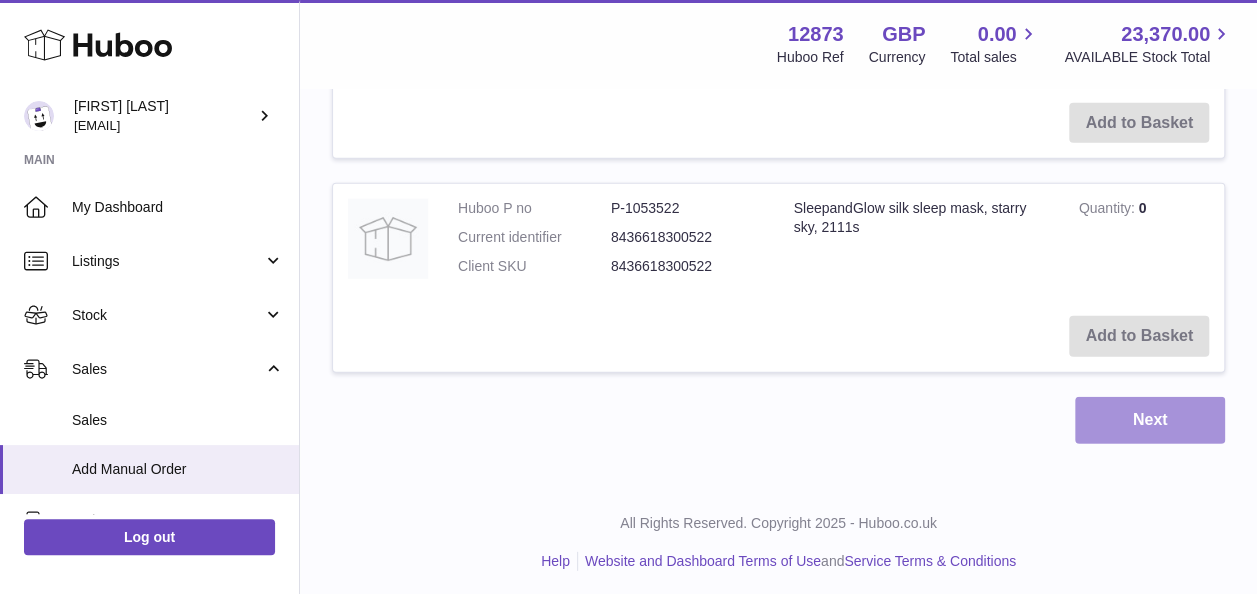 click on "Next" at bounding box center [1150, 420] 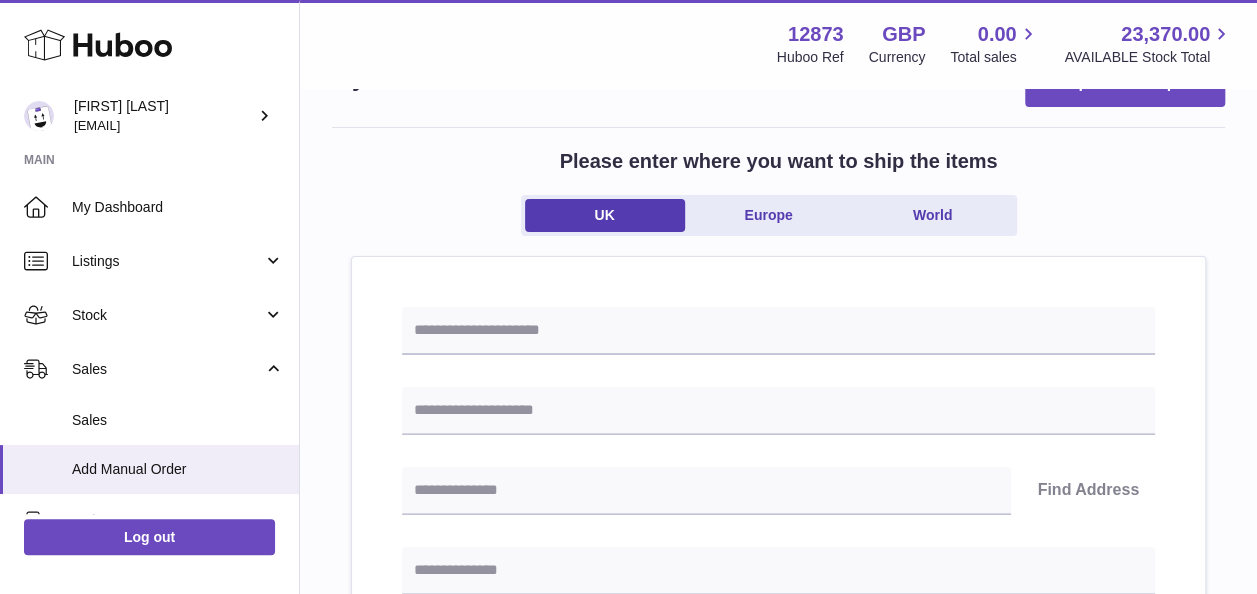 scroll, scrollTop: 100, scrollLeft: 0, axis: vertical 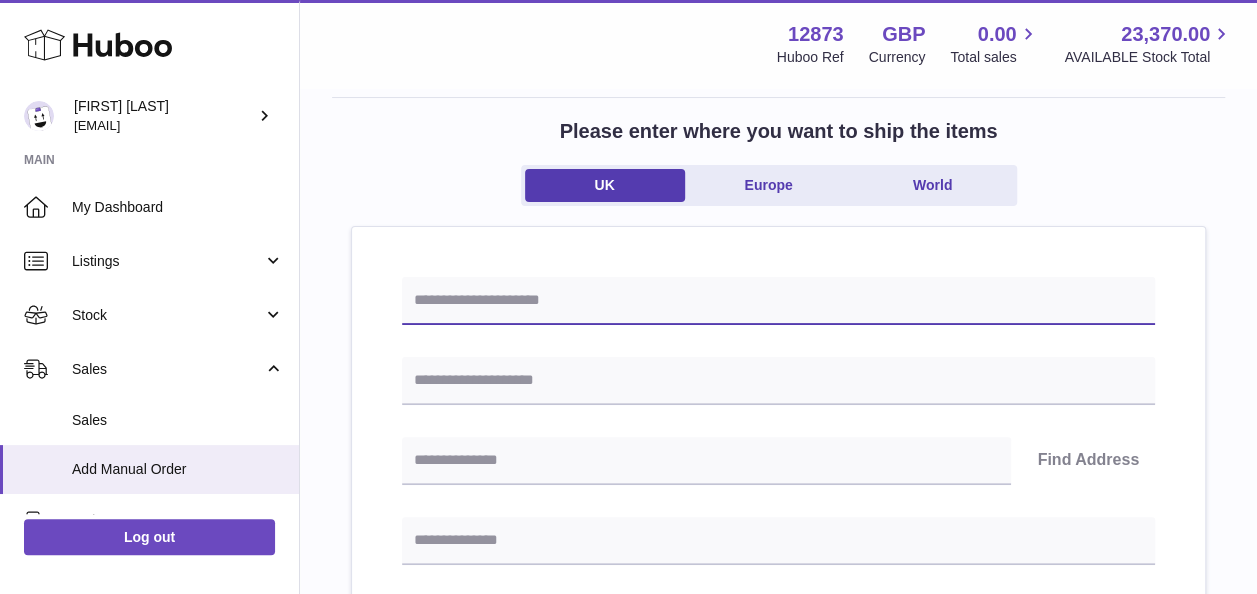 click at bounding box center [778, 301] 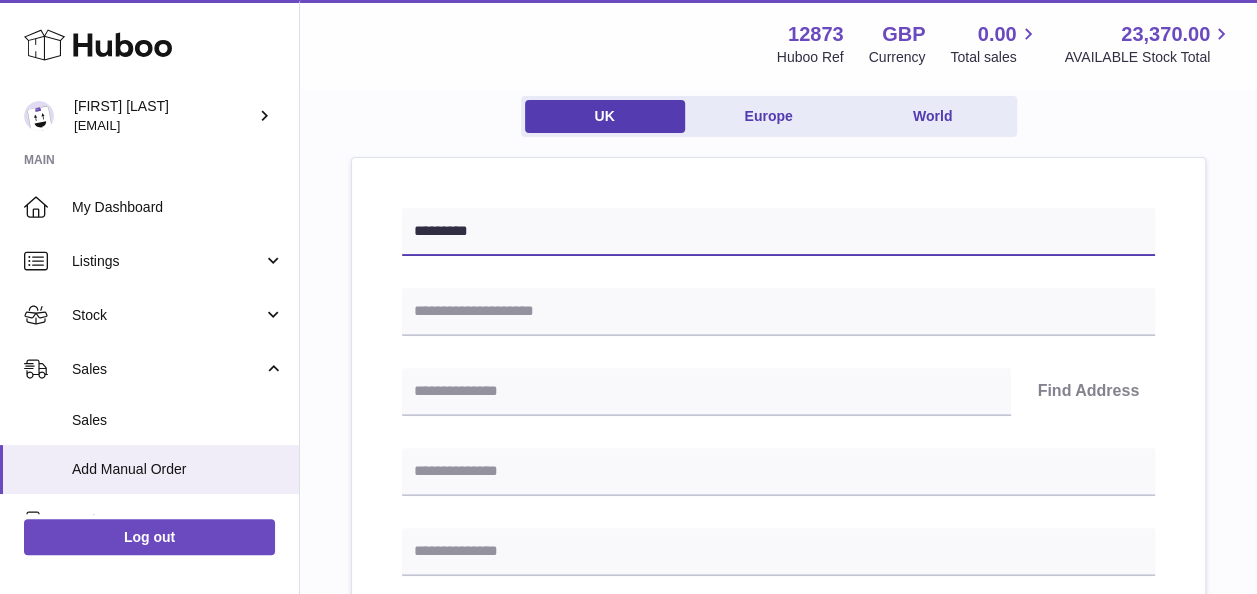 scroll, scrollTop: 200, scrollLeft: 0, axis: vertical 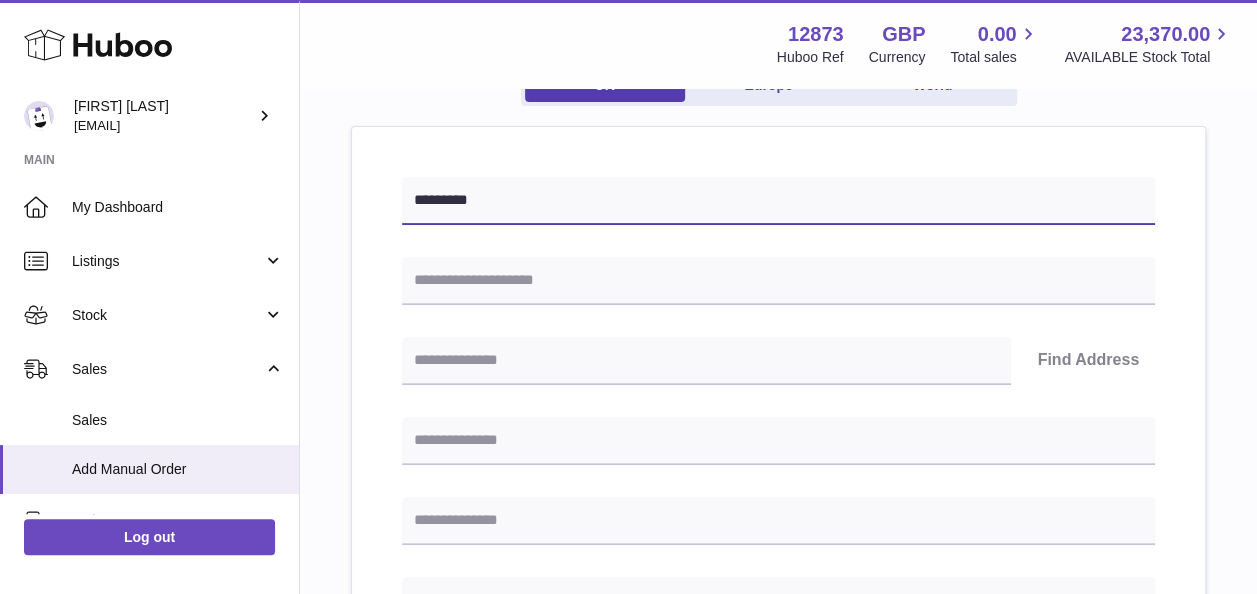 type on "*********" 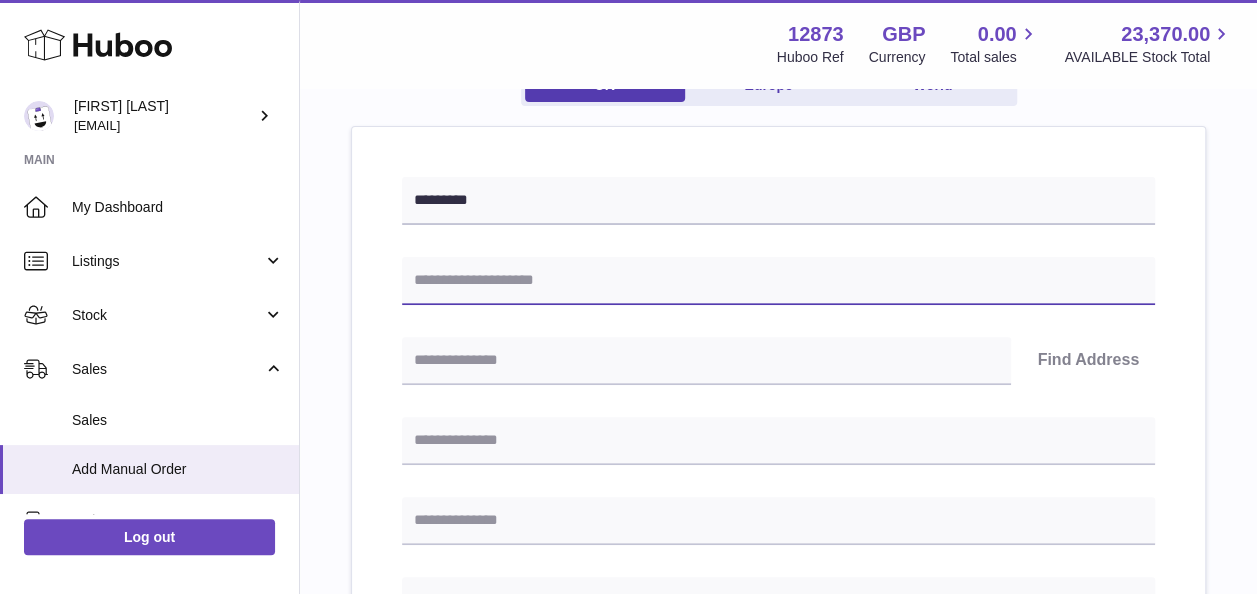 click at bounding box center (778, 281) 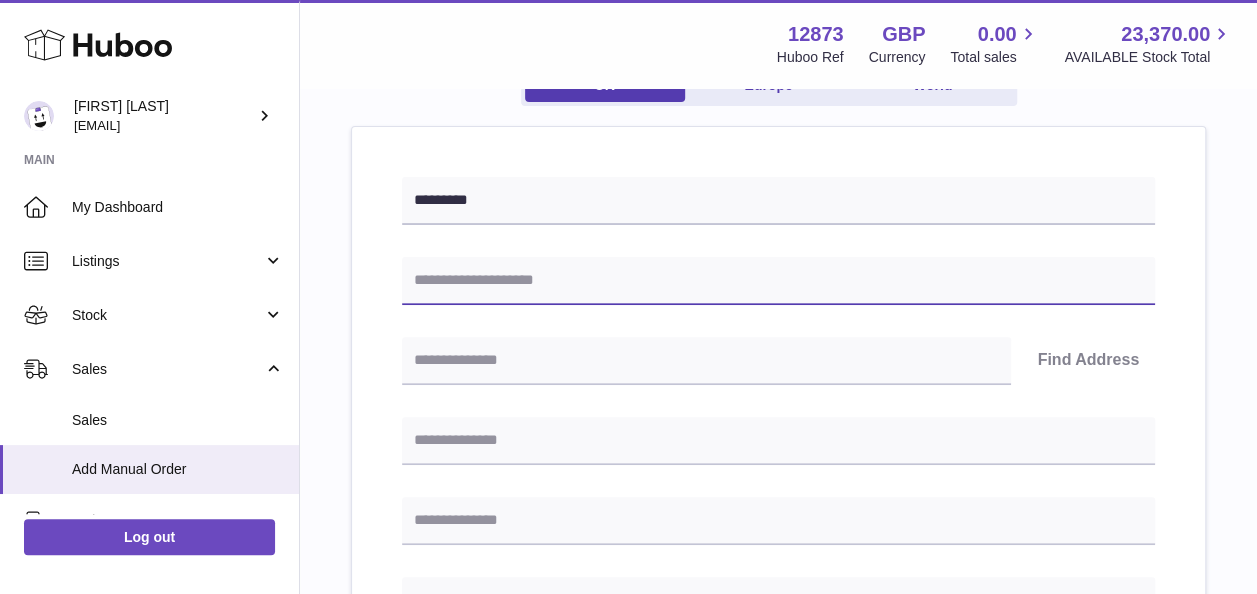 paste on "**********" 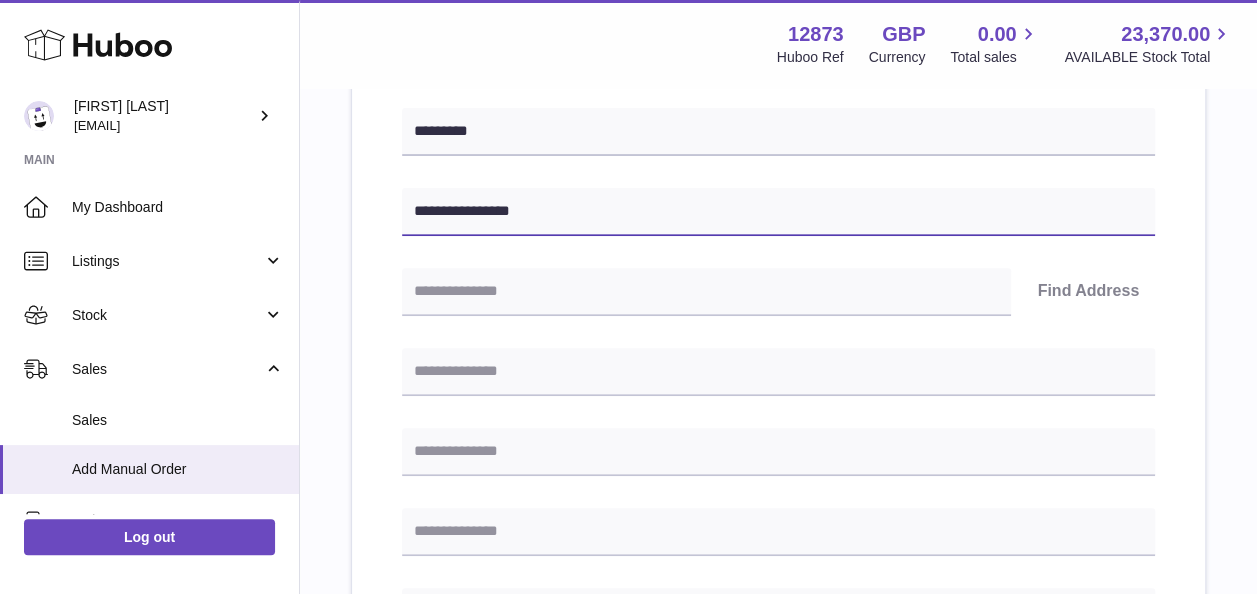 scroll, scrollTop: 300, scrollLeft: 0, axis: vertical 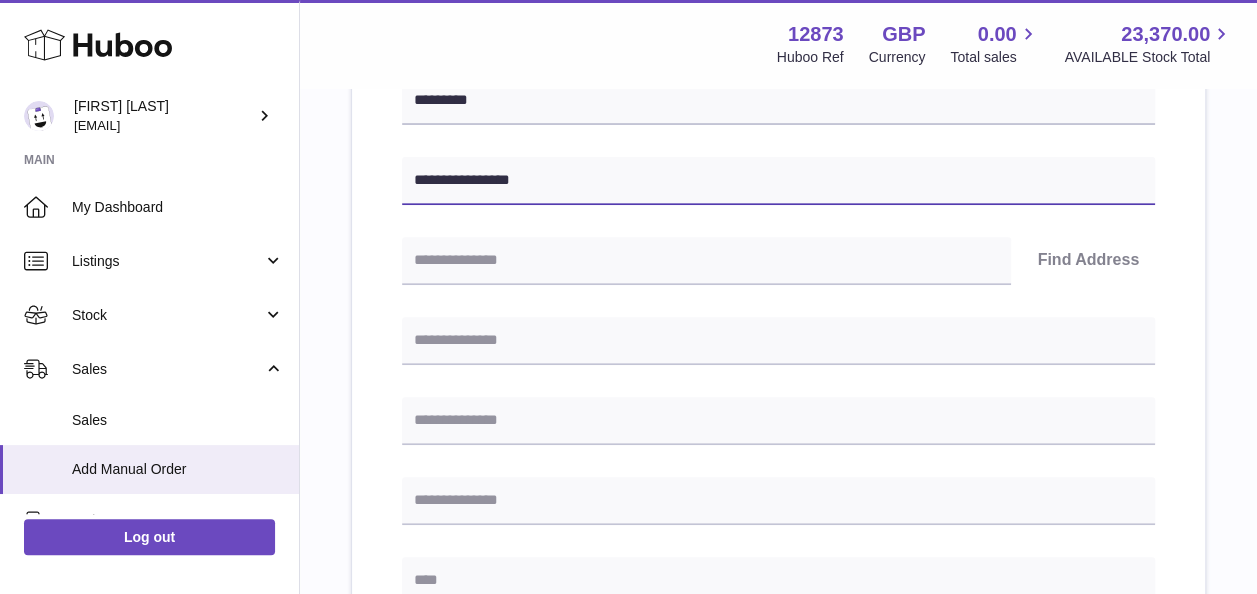 type on "**********" 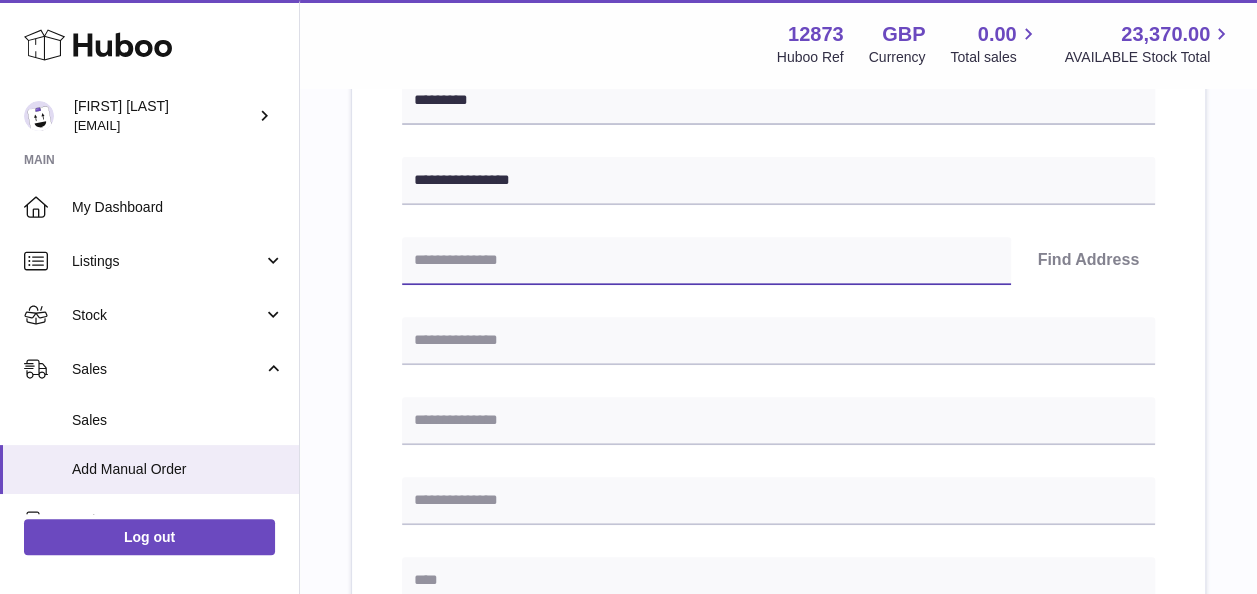 click at bounding box center (706, 261) 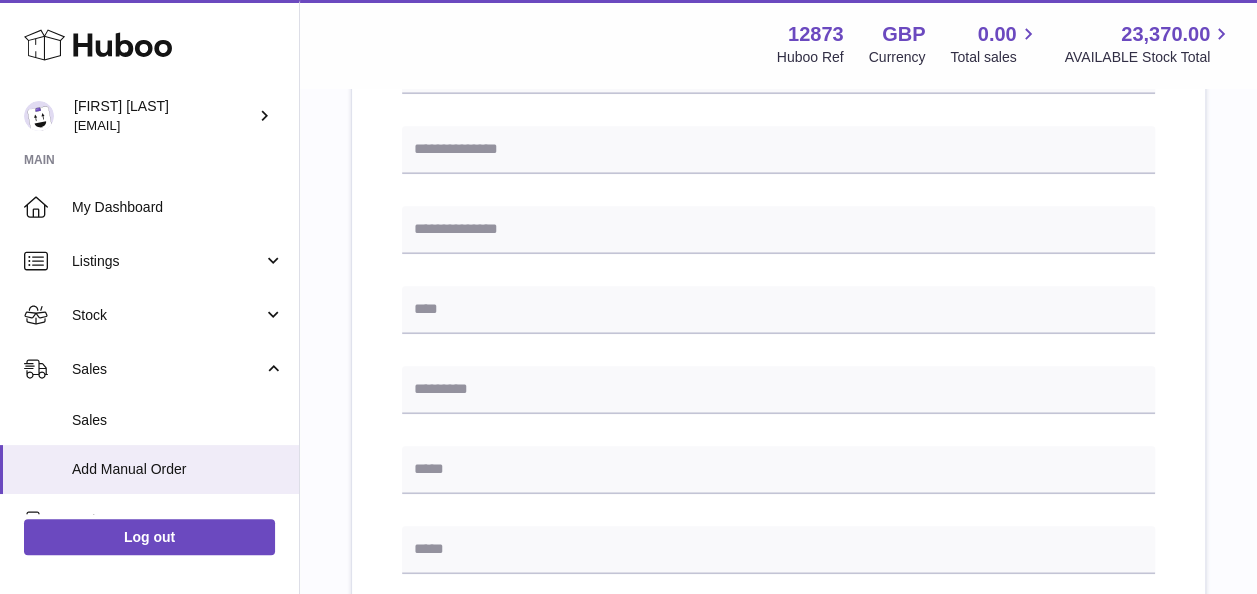 scroll, scrollTop: 600, scrollLeft: 0, axis: vertical 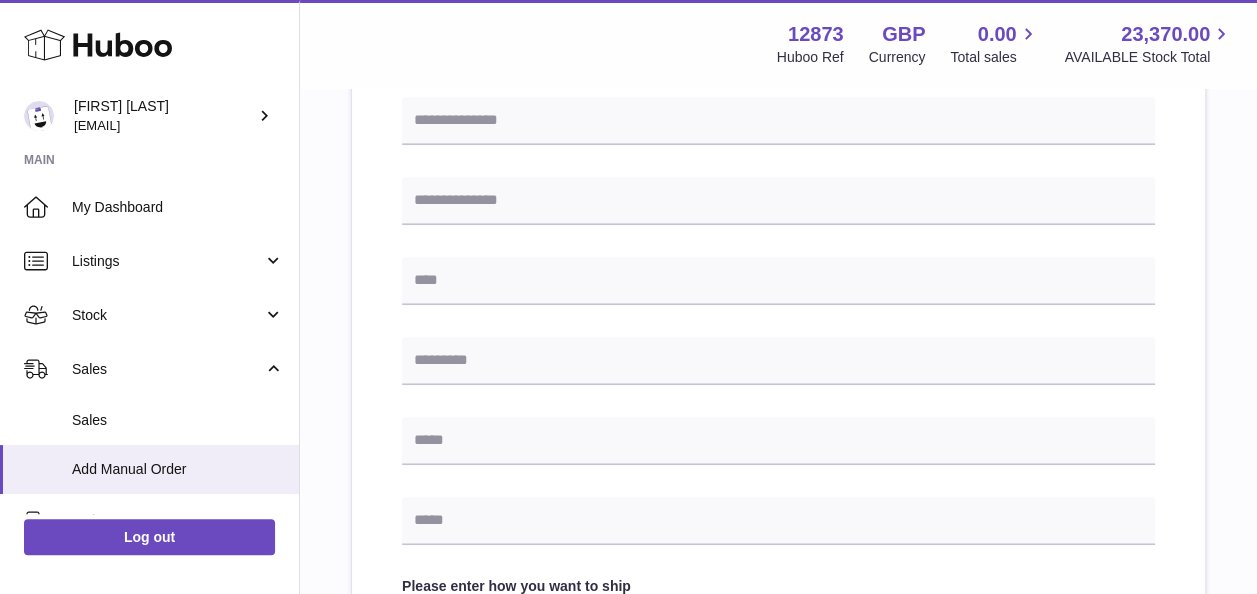 type on "*******" 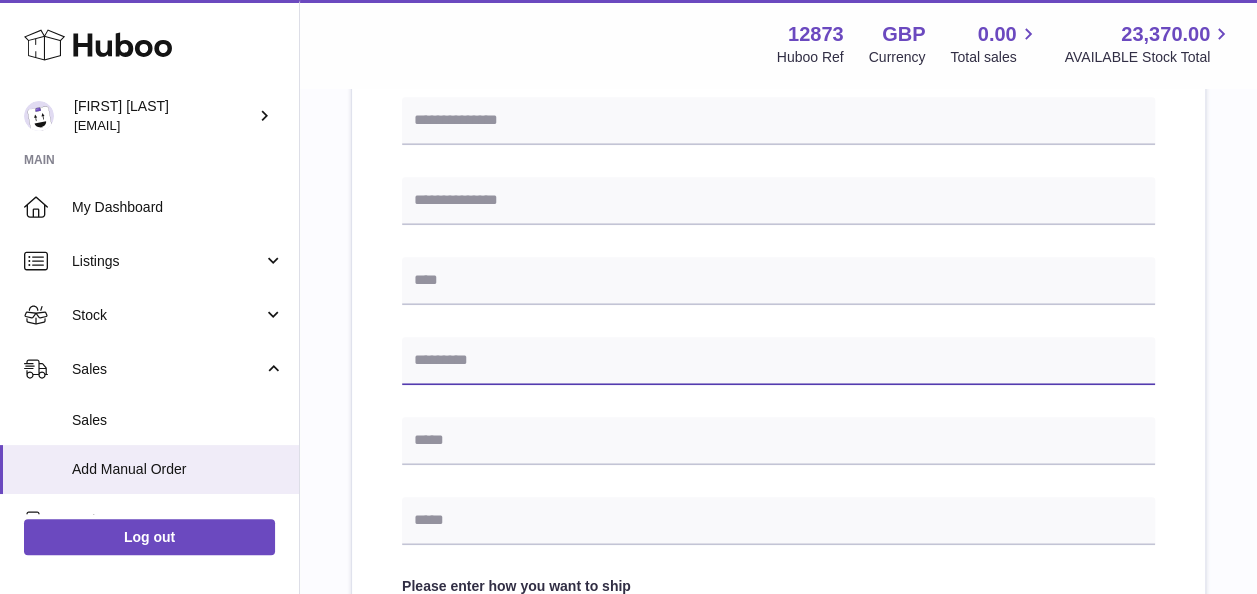 click at bounding box center [778, 361] 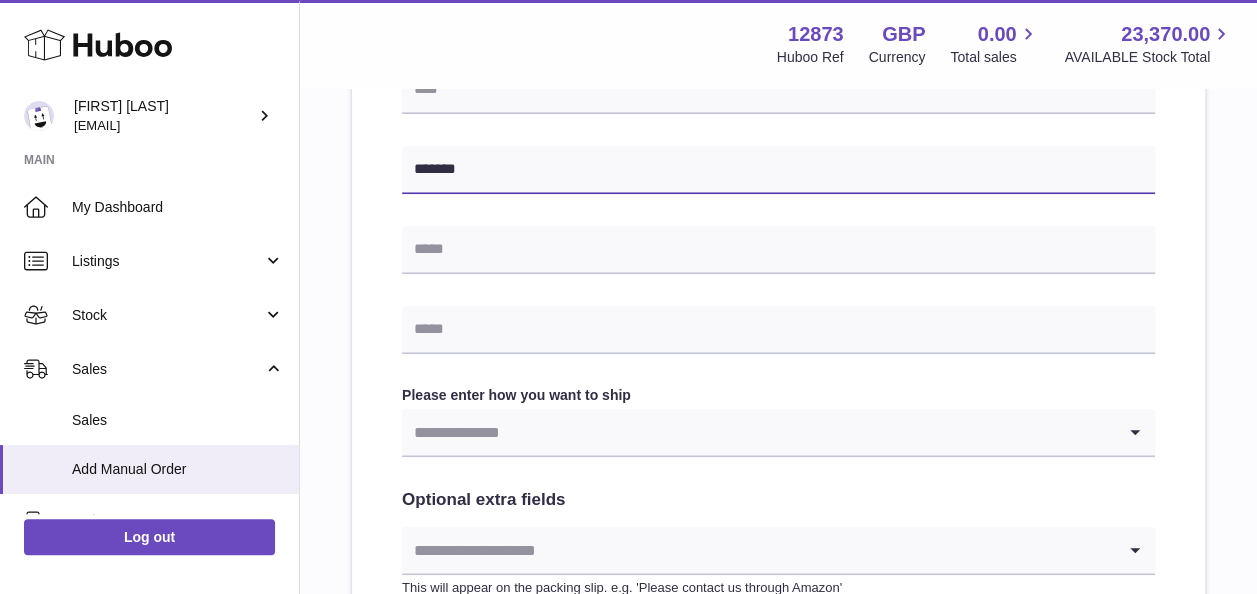 scroll, scrollTop: 800, scrollLeft: 0, axis: vertical 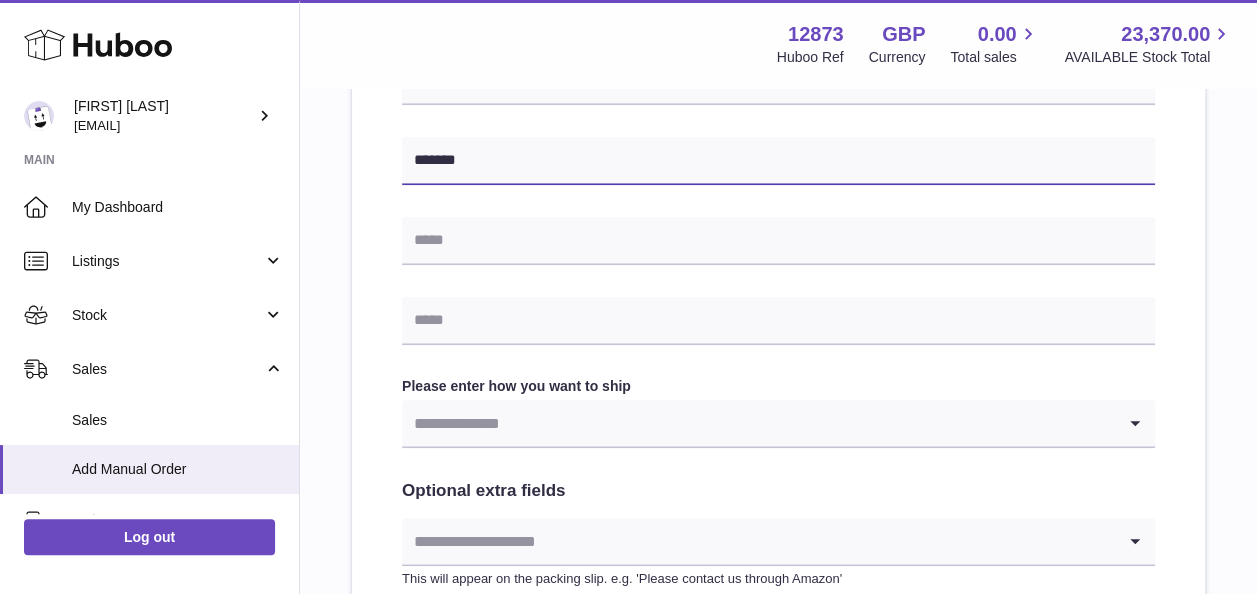 type on "*******" 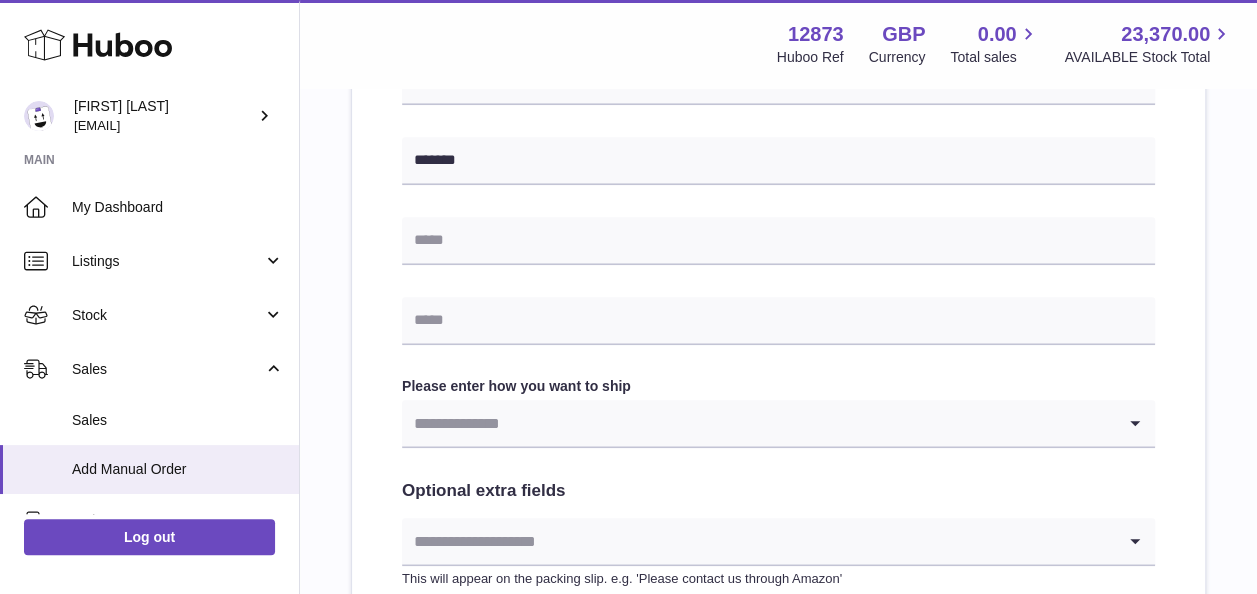 click at bounding box center (758, 423) 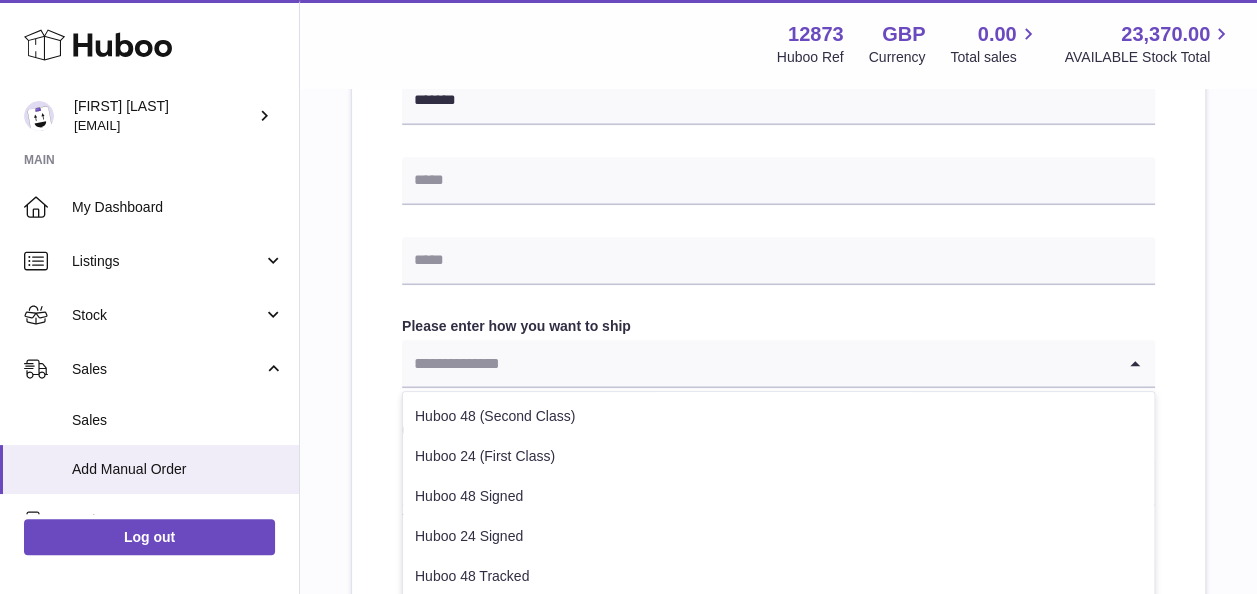 scroll, scrollTop: 900, scrollLeft: 0, axis: vertical 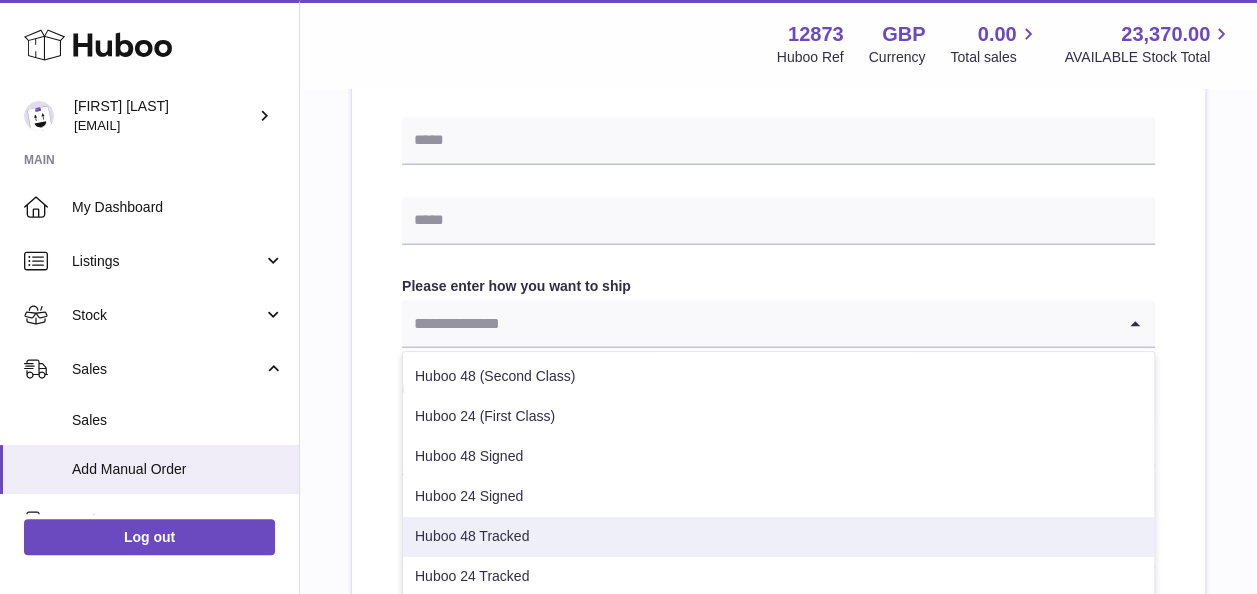 click on "Huboo 48 Tracked" at bounding box center (778, 537) 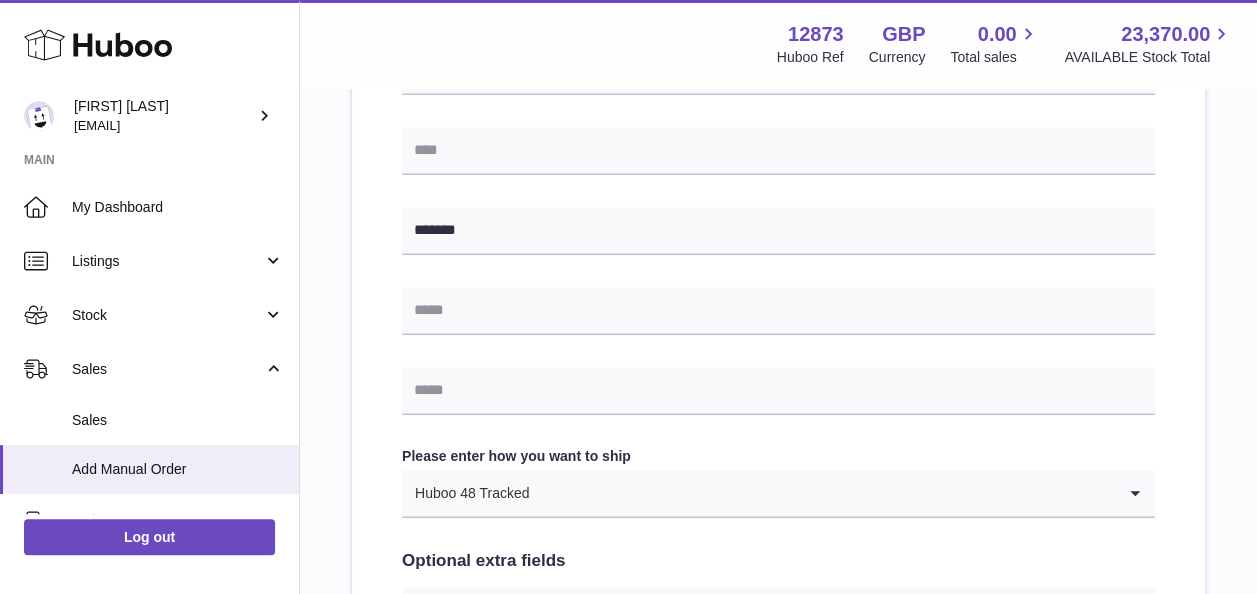 scroll, scrollTop: 700, scrollLeft: 0, axis: vertical 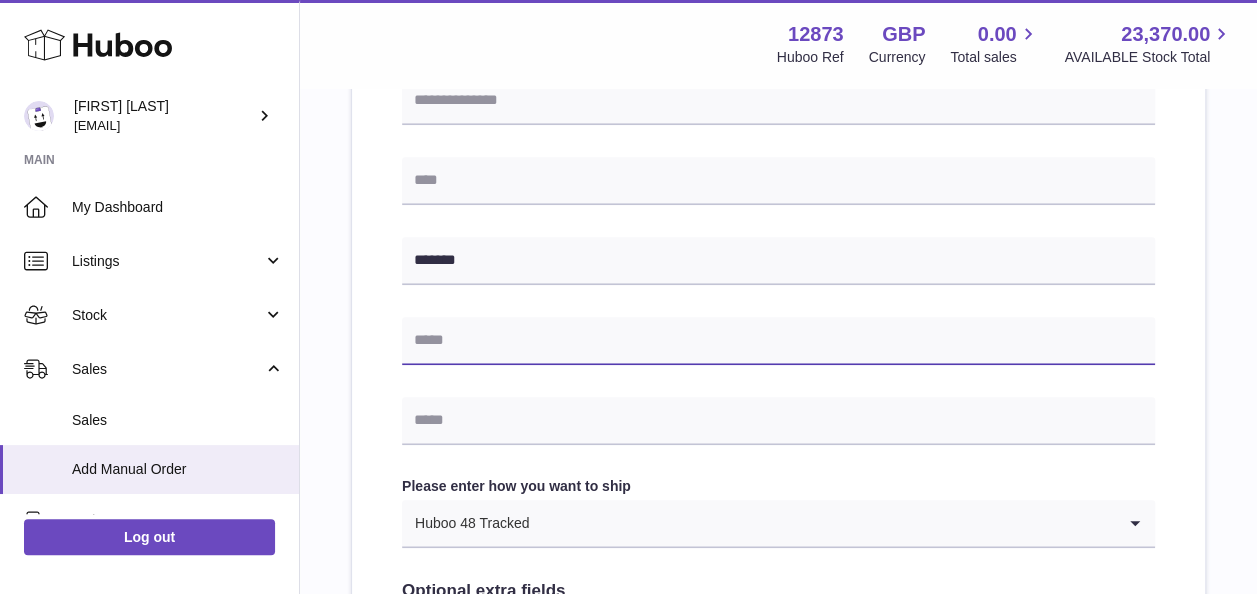click at bounding box center (778, 341) 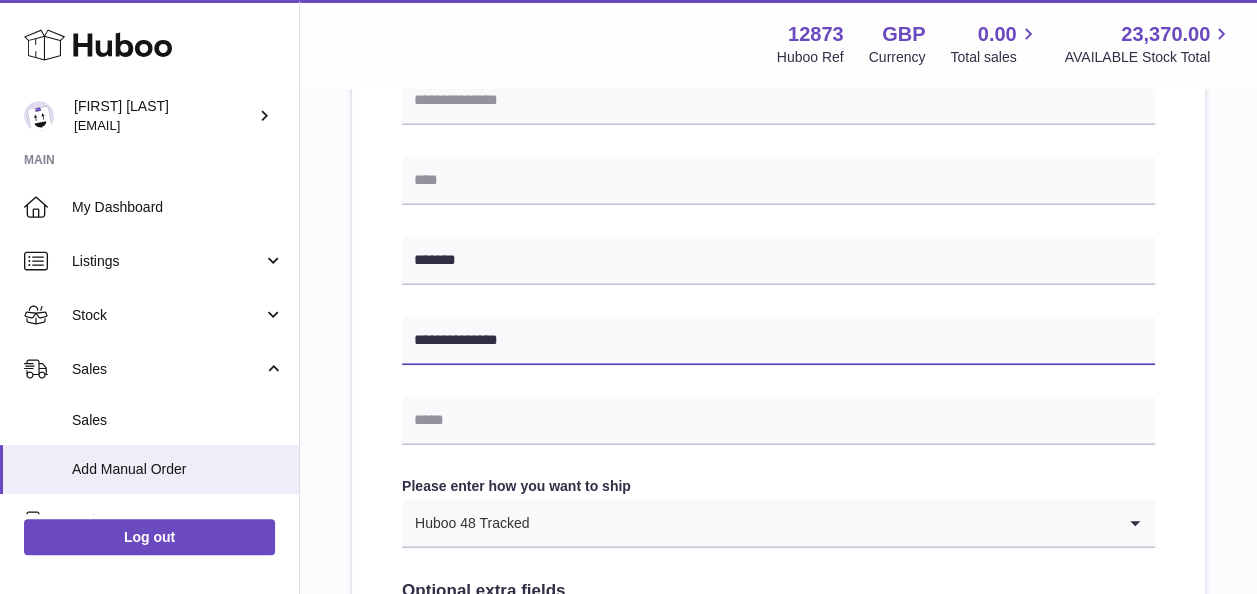 type on "**********" 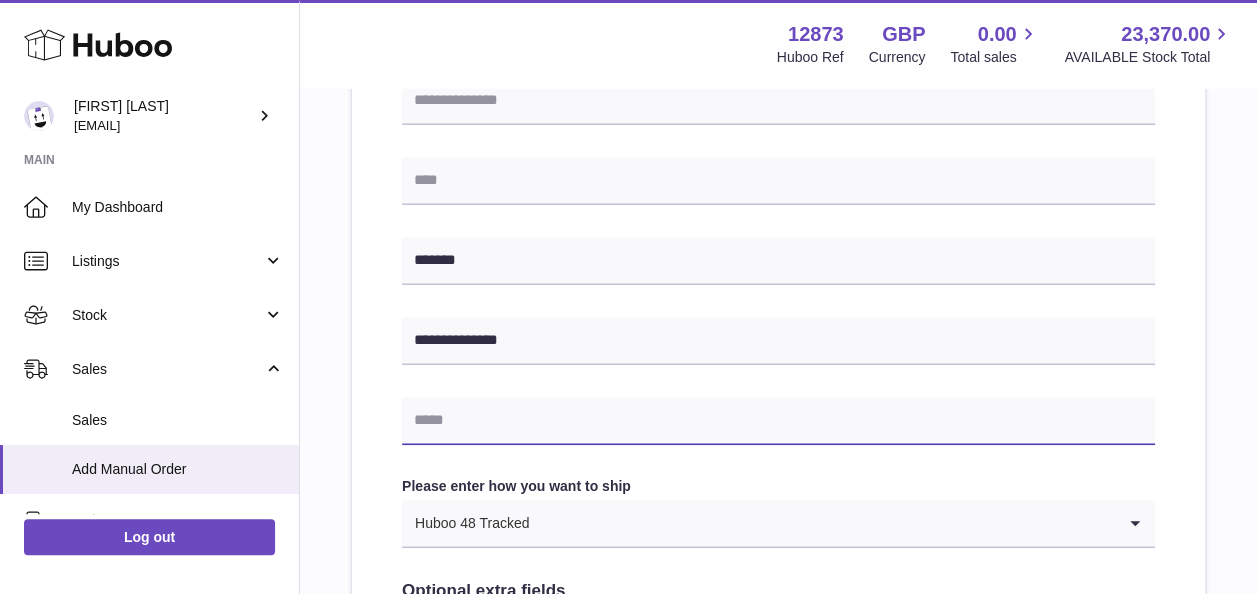click at bounding box center [778, 421] 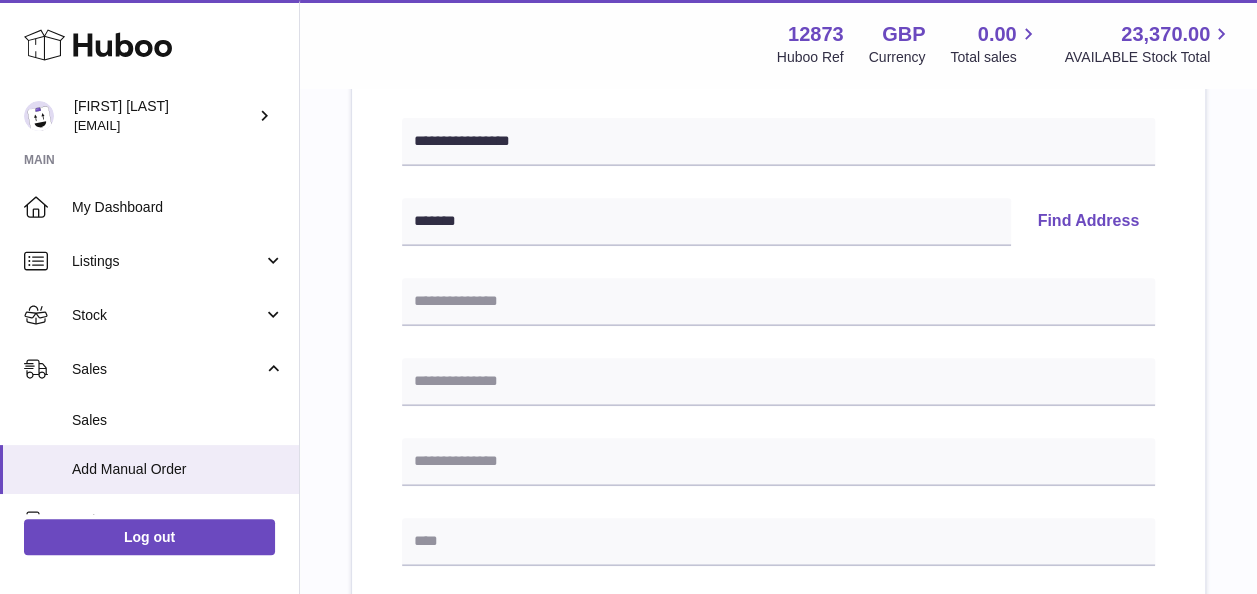 scroll, scrollTop: 300, scrollLeft: 0, axis: vertical 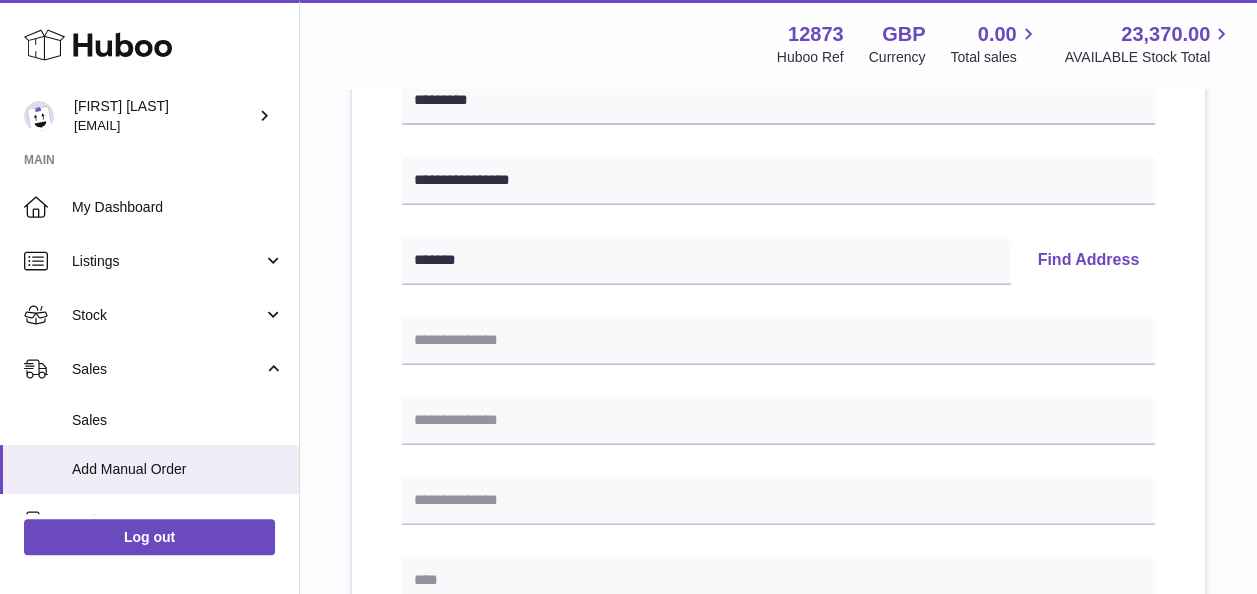 type on "**********" 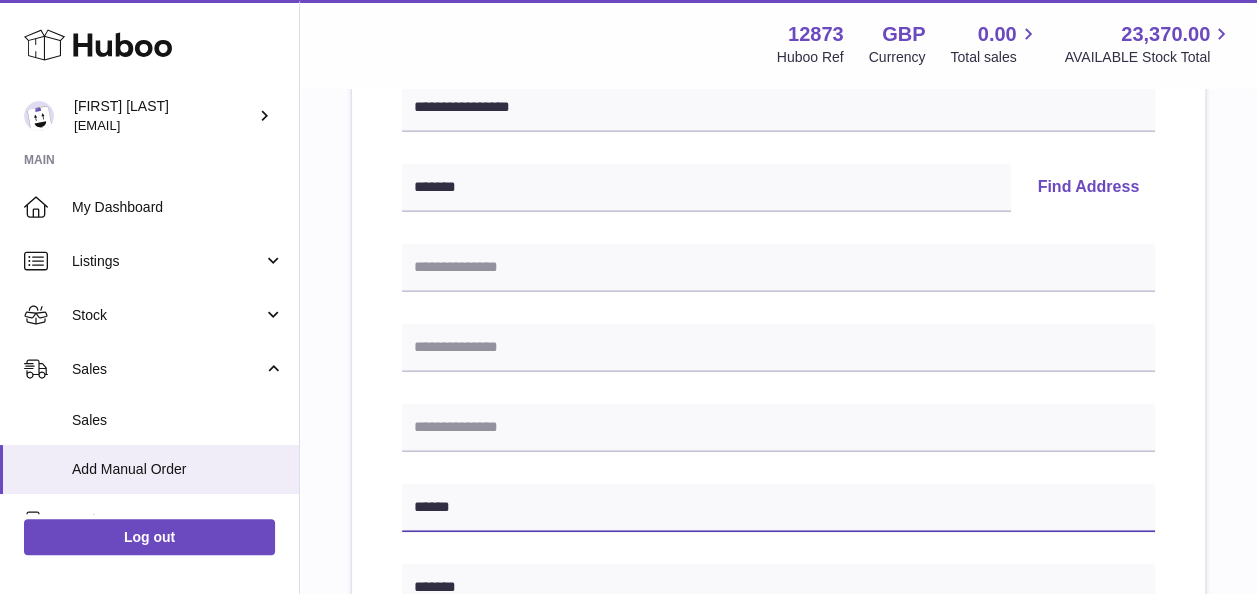scroll, scrollTop: 400, scrollLeft: 0, axis: vertical 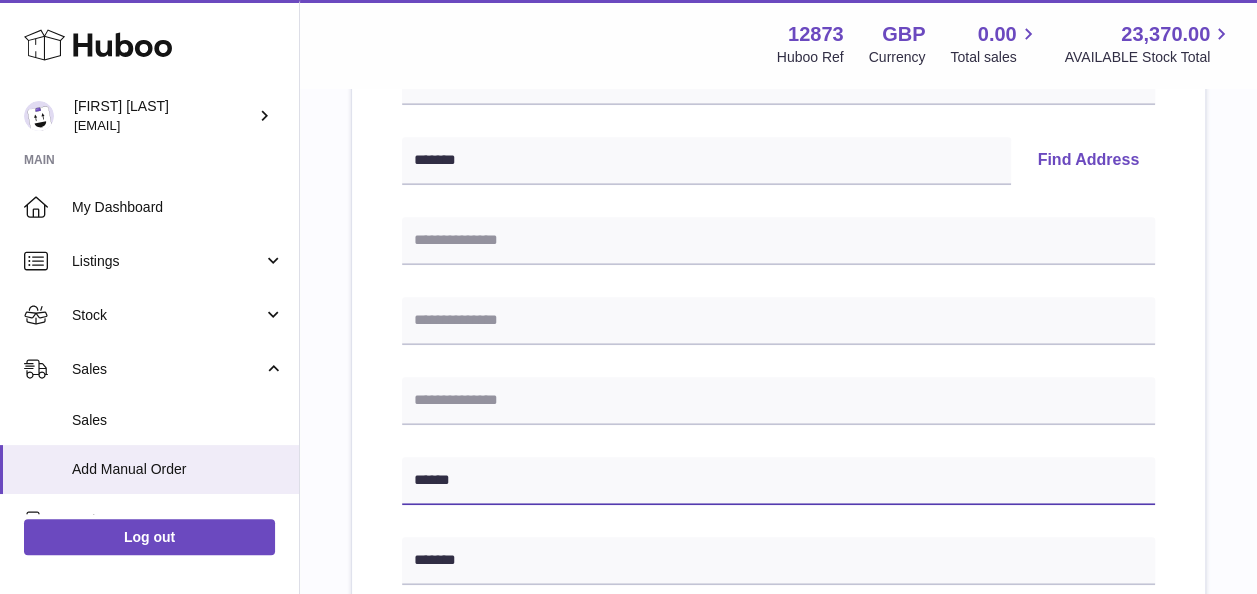 type on "******" 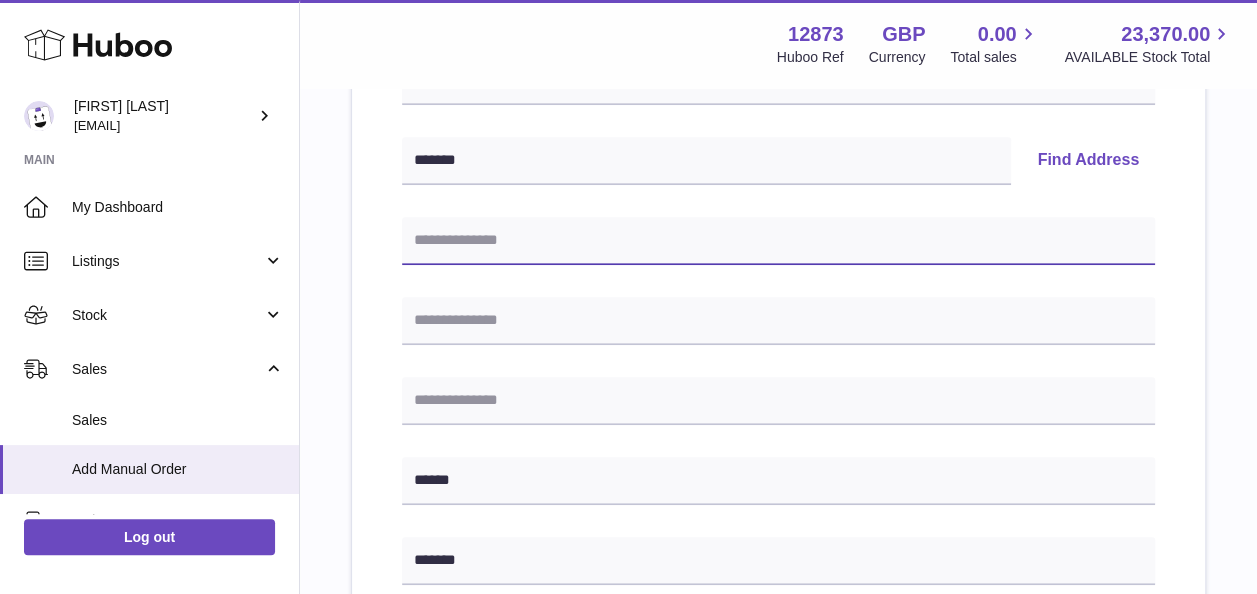 click at bounding box center [778, 241] 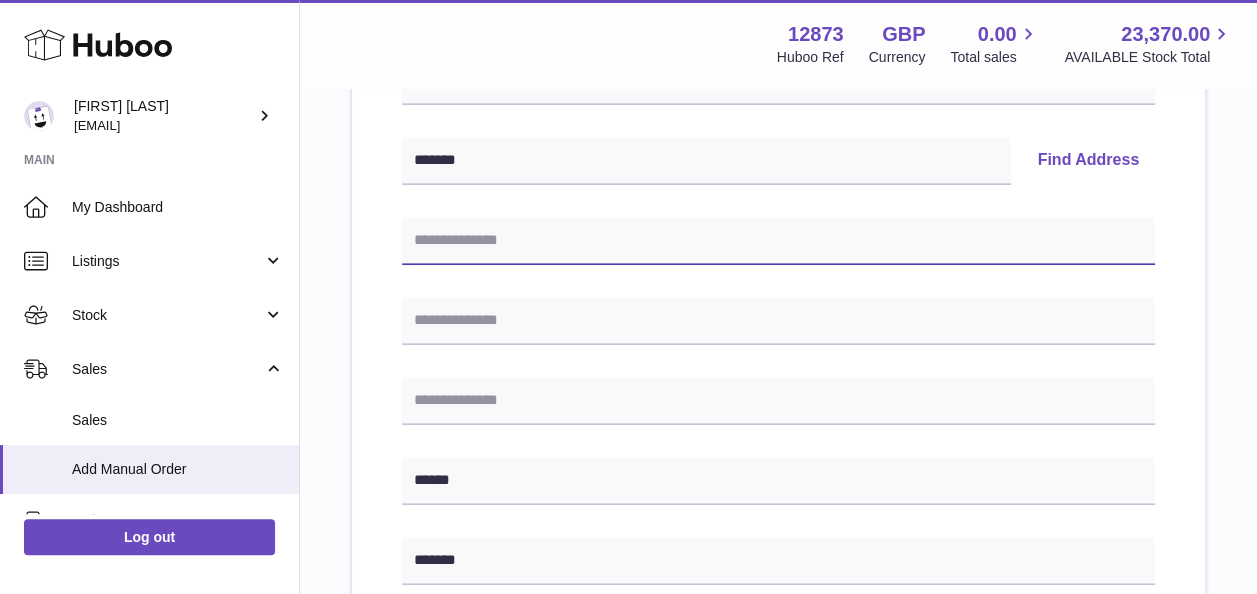 paste on "**********" 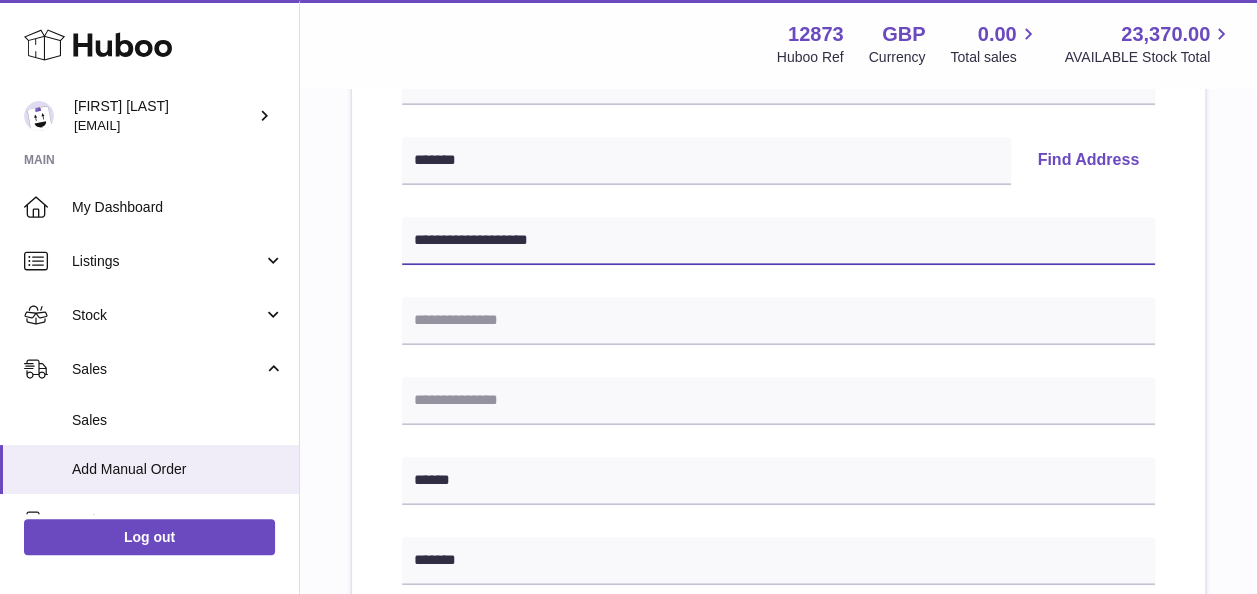 paste on "**********" 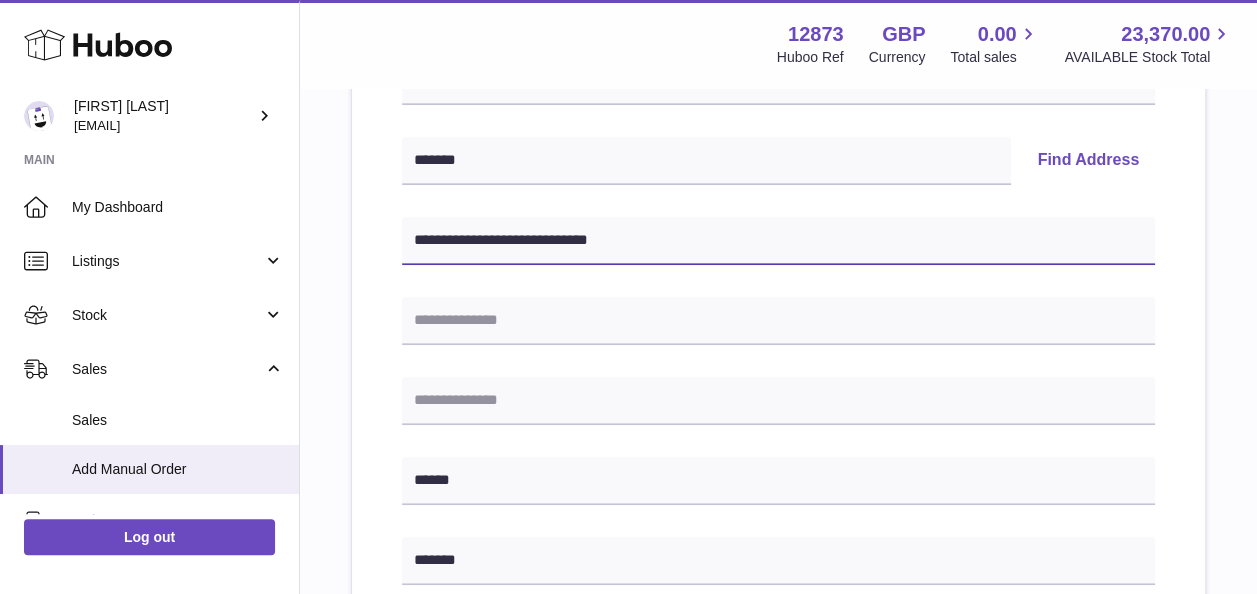 type on "**********" 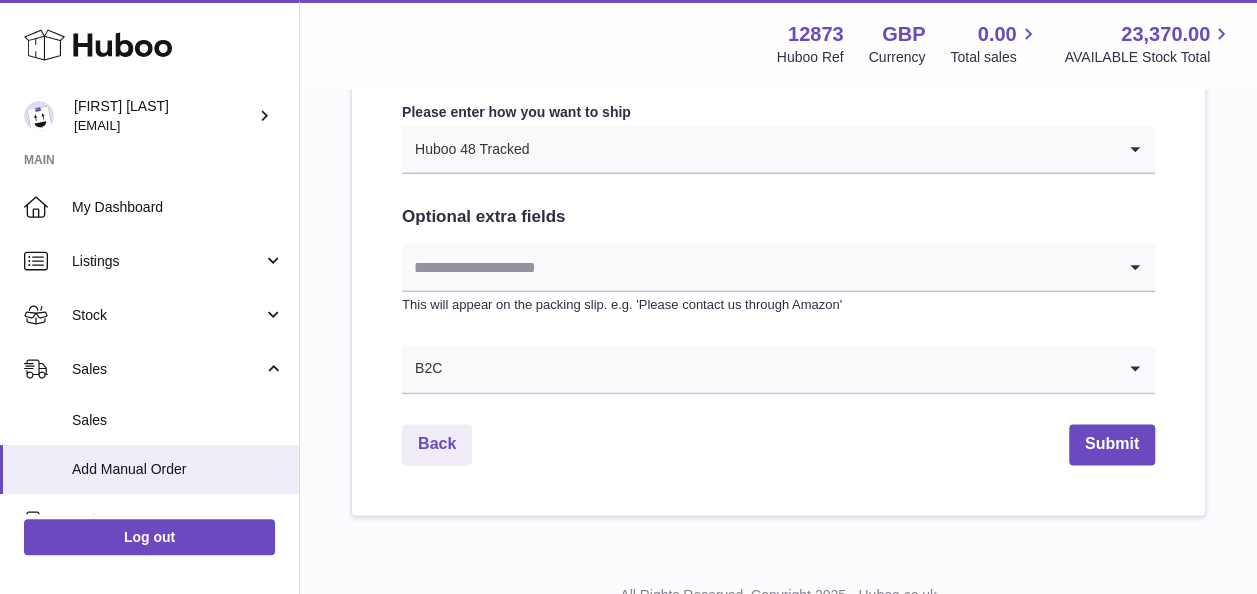 scroll, scrollTop: 1100, scrollLeft: 0, axis: vertical 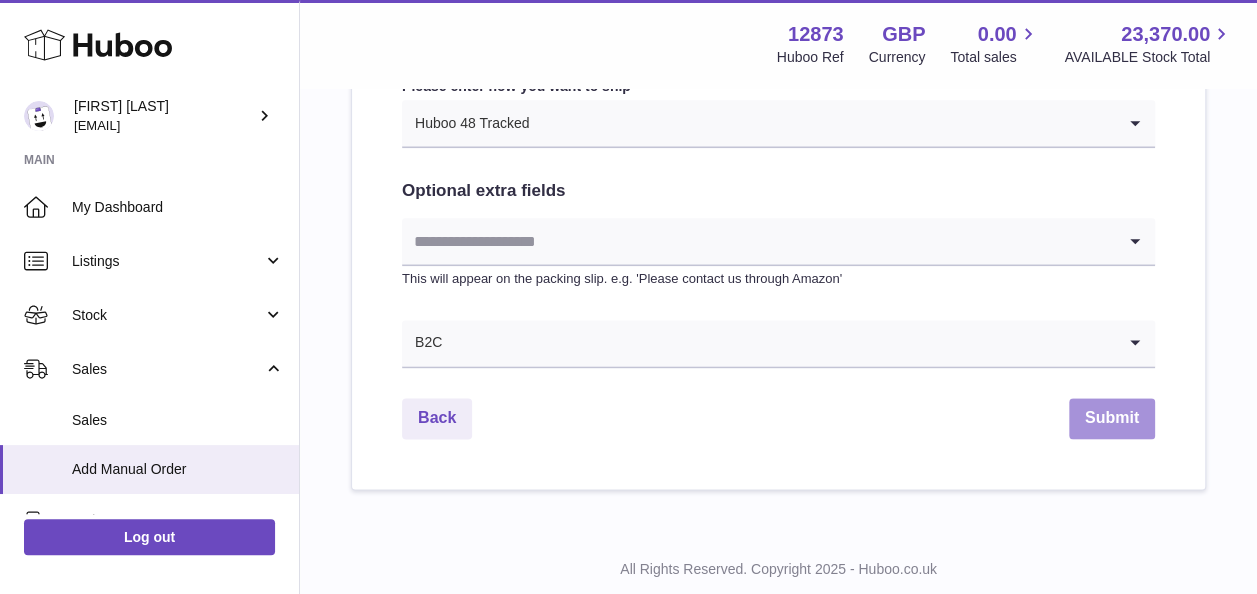 click on "Submit" at bounding box center [1112, 418] 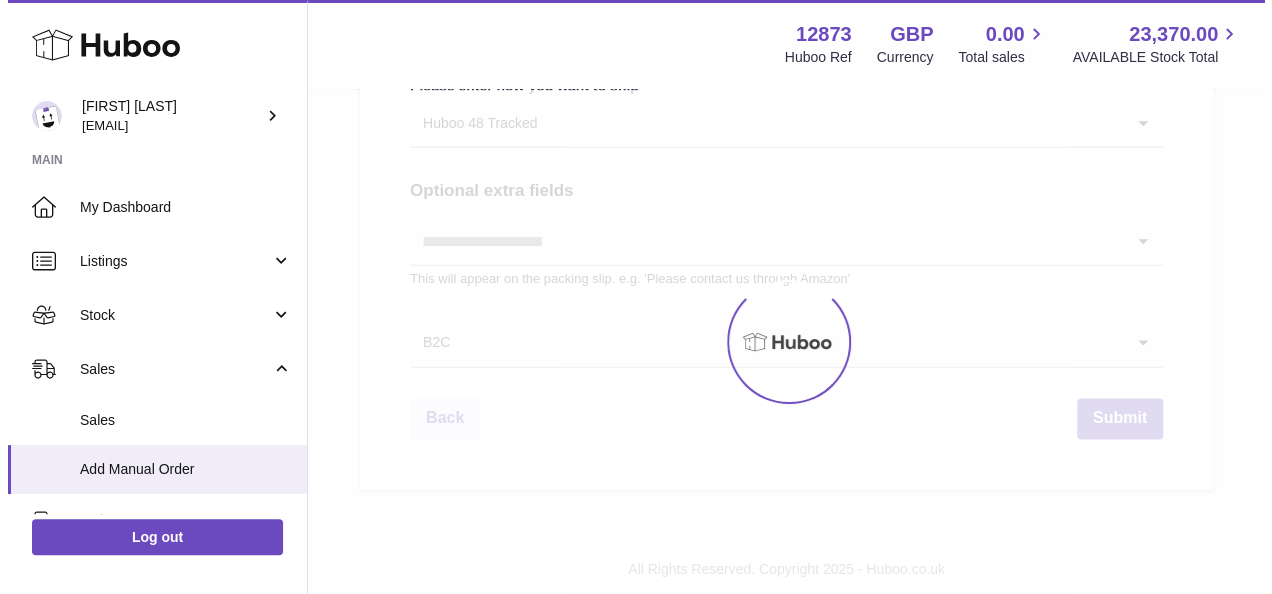 scroll, scrollTop: 0, scrollLeft: 0, axis: both 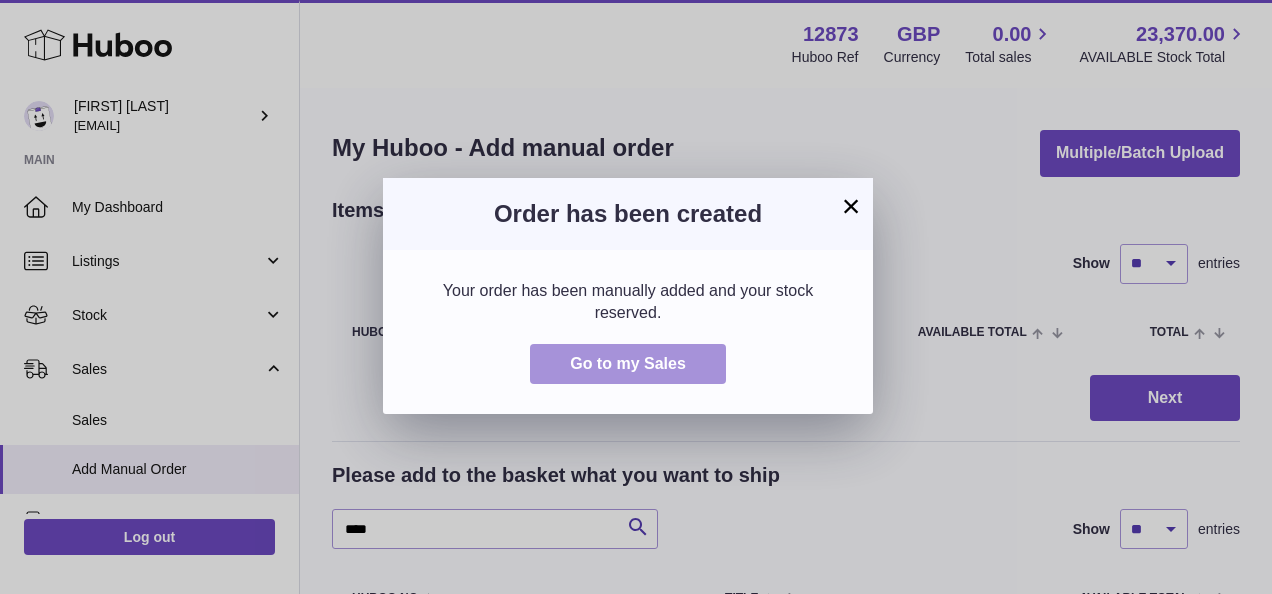 click on "Go to my Sales" at bounding box center (628, 363) 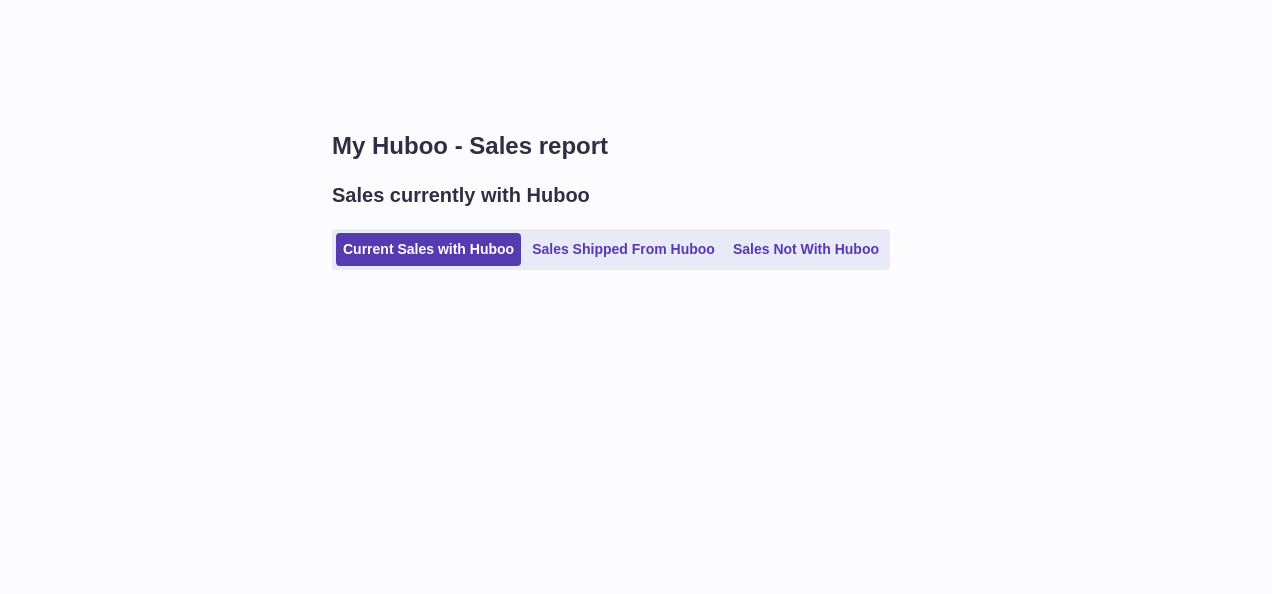 scroll, scrollTop: 0, scrollLeft: 0, axis: both 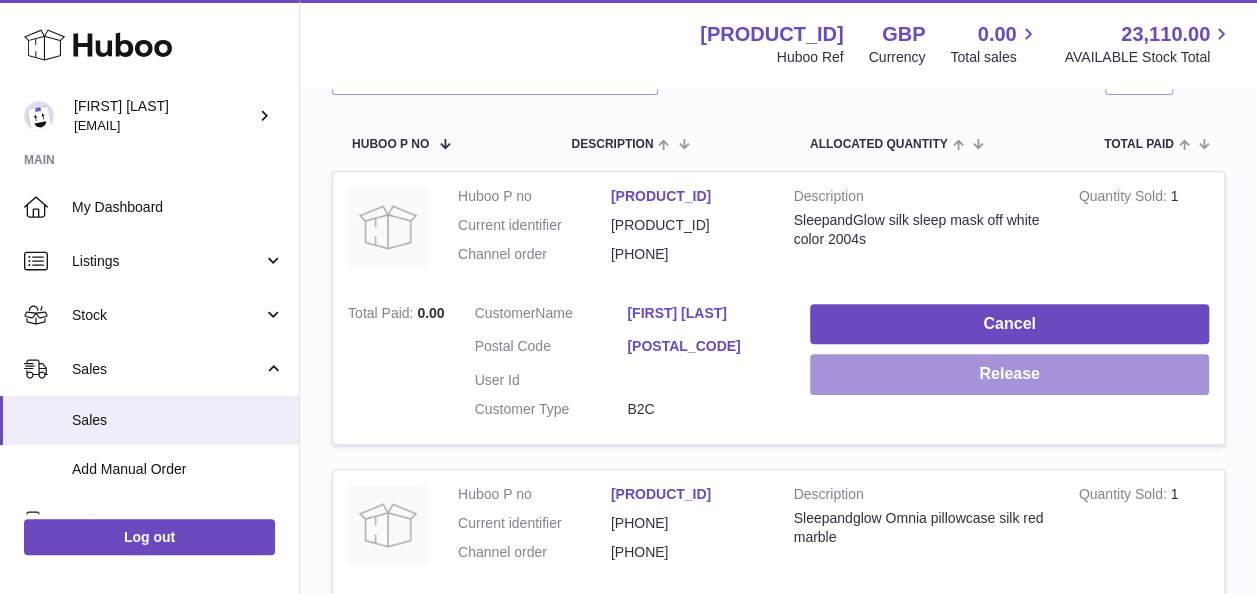 click on "Release" at bounding box center [1009, 374] 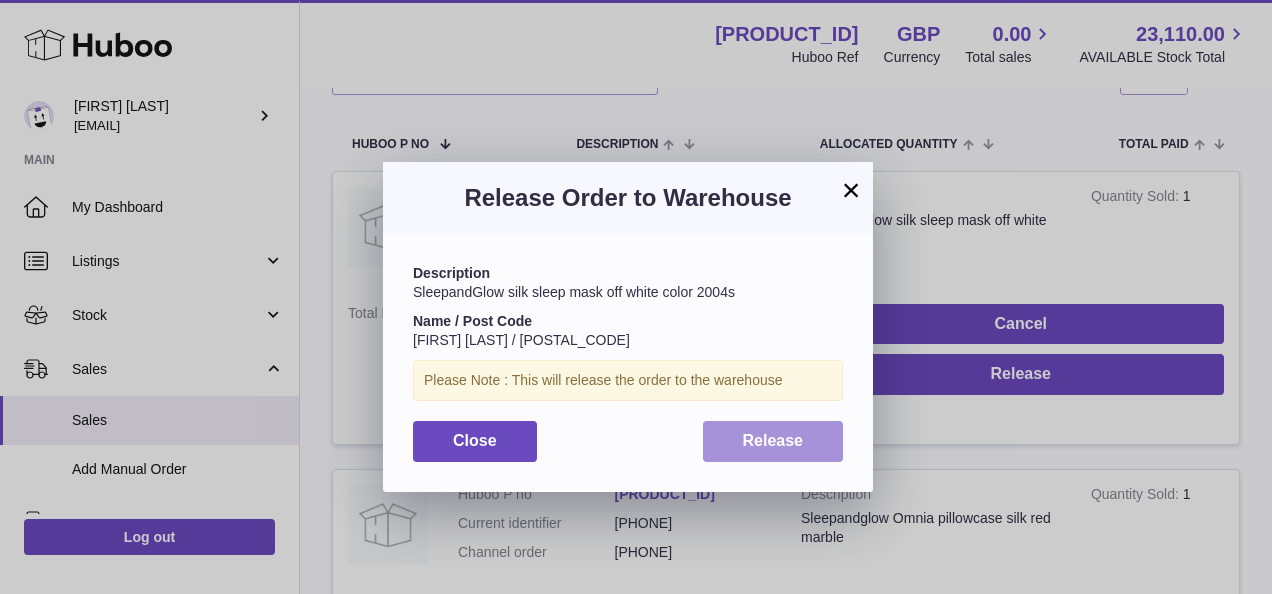 click on "Release" at bounding box center (773, 441) 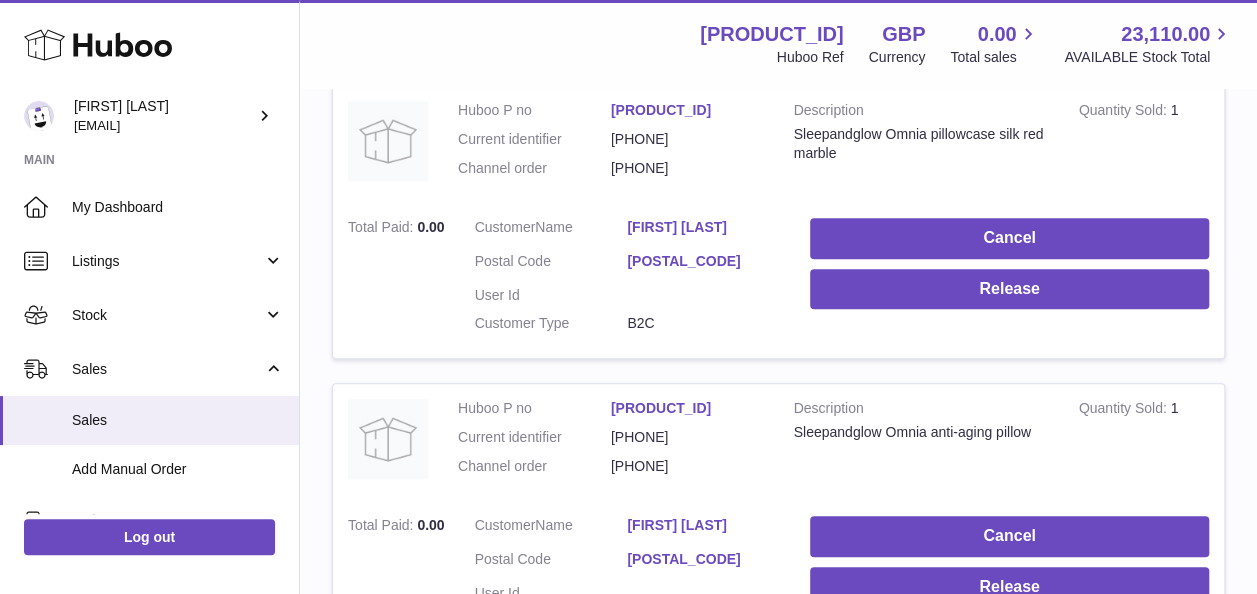 scroll, scrollTop: 700, scrollLeft: 0, axis: vertical 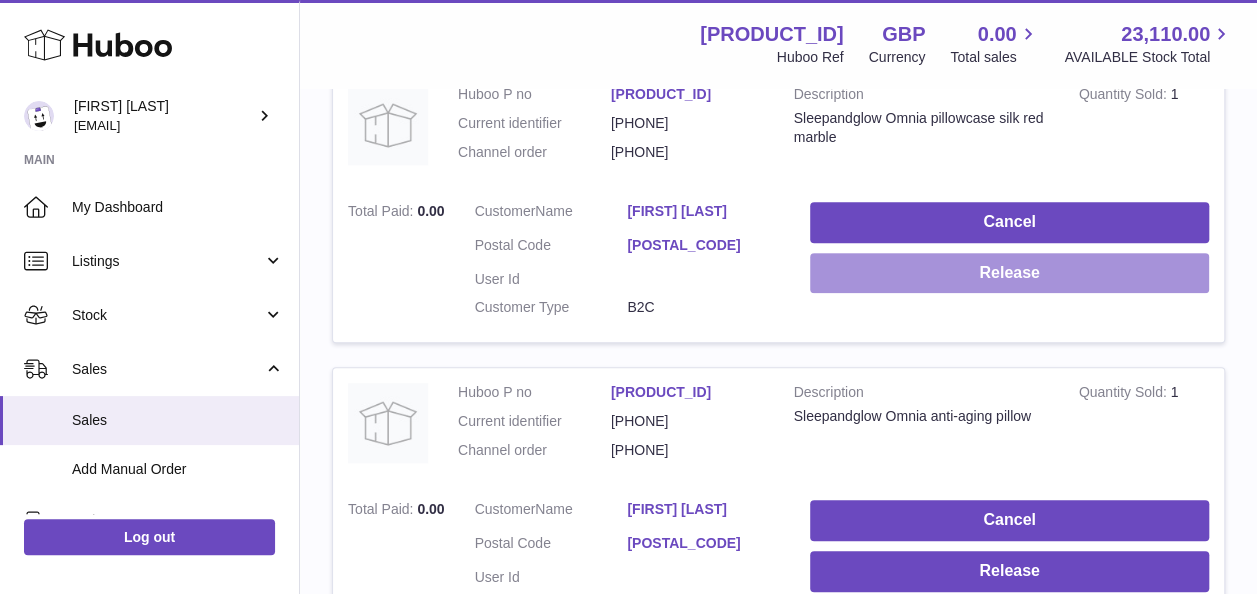click on "Release" at bounding box center [1009, 273] 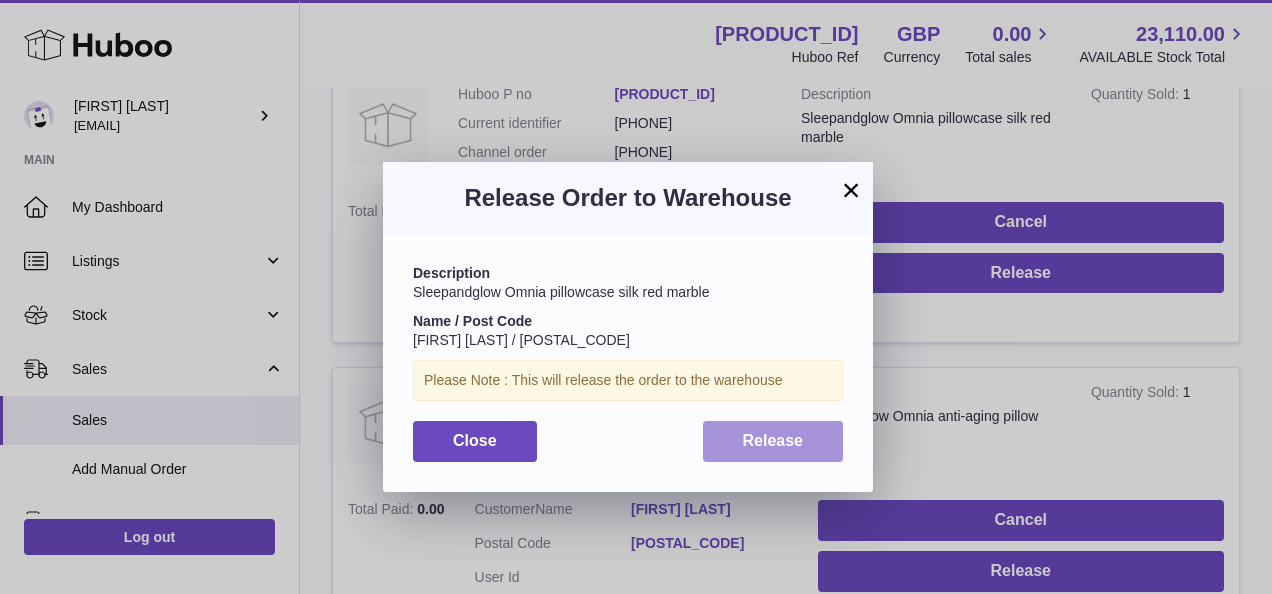 click on "Release" at bounding box center (773, 440) 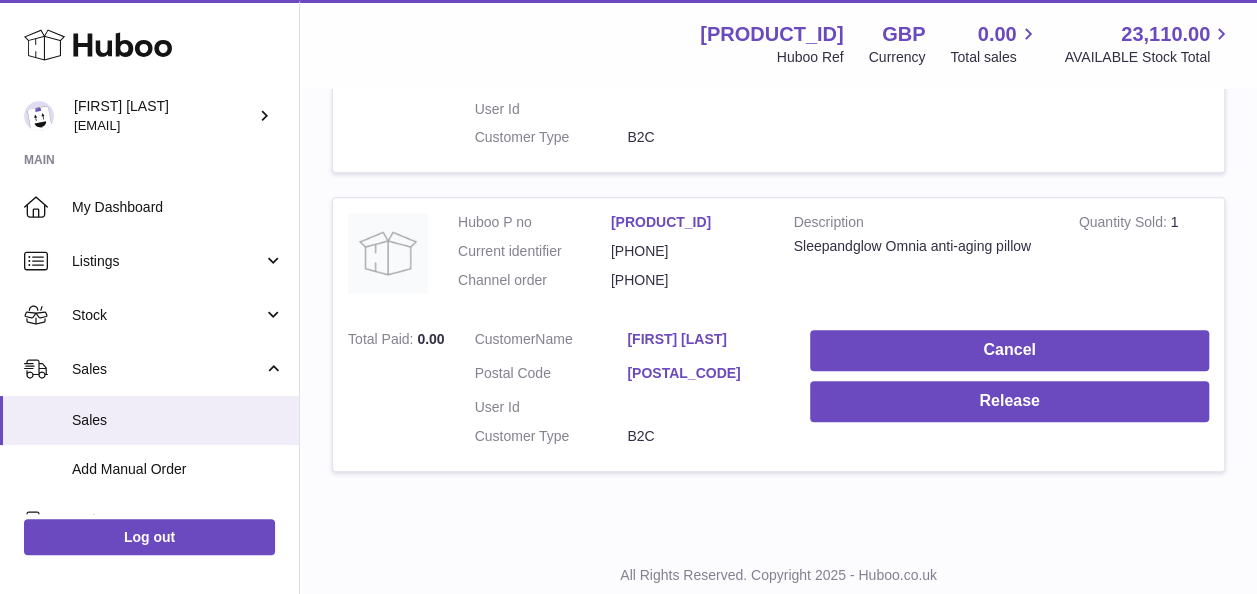scroll, scrollTop: 900, scrollLeft: 0, axis: vertical 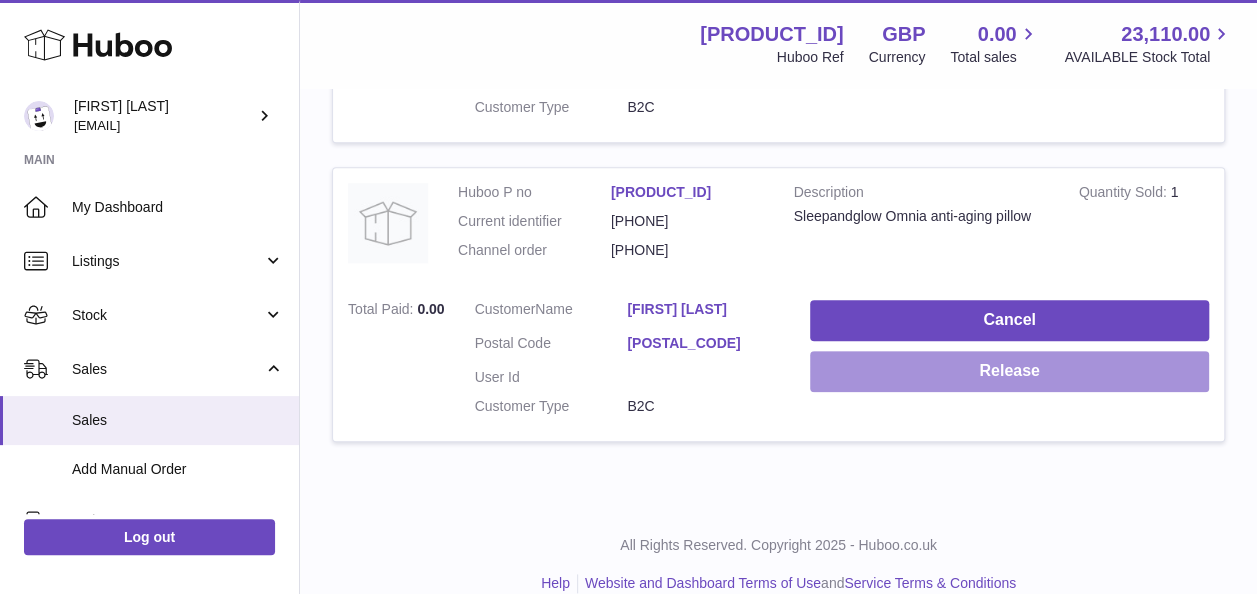 click on "Release" at bounding box center (1009, 371) 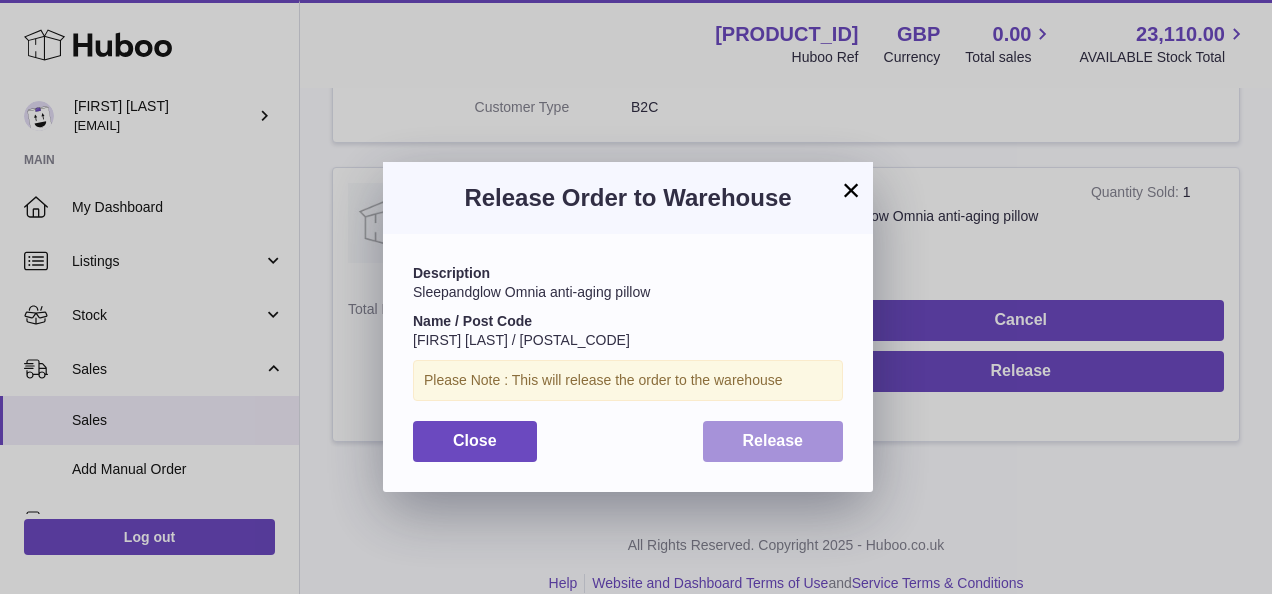click on "Release" at bounding box center [773, 440] 